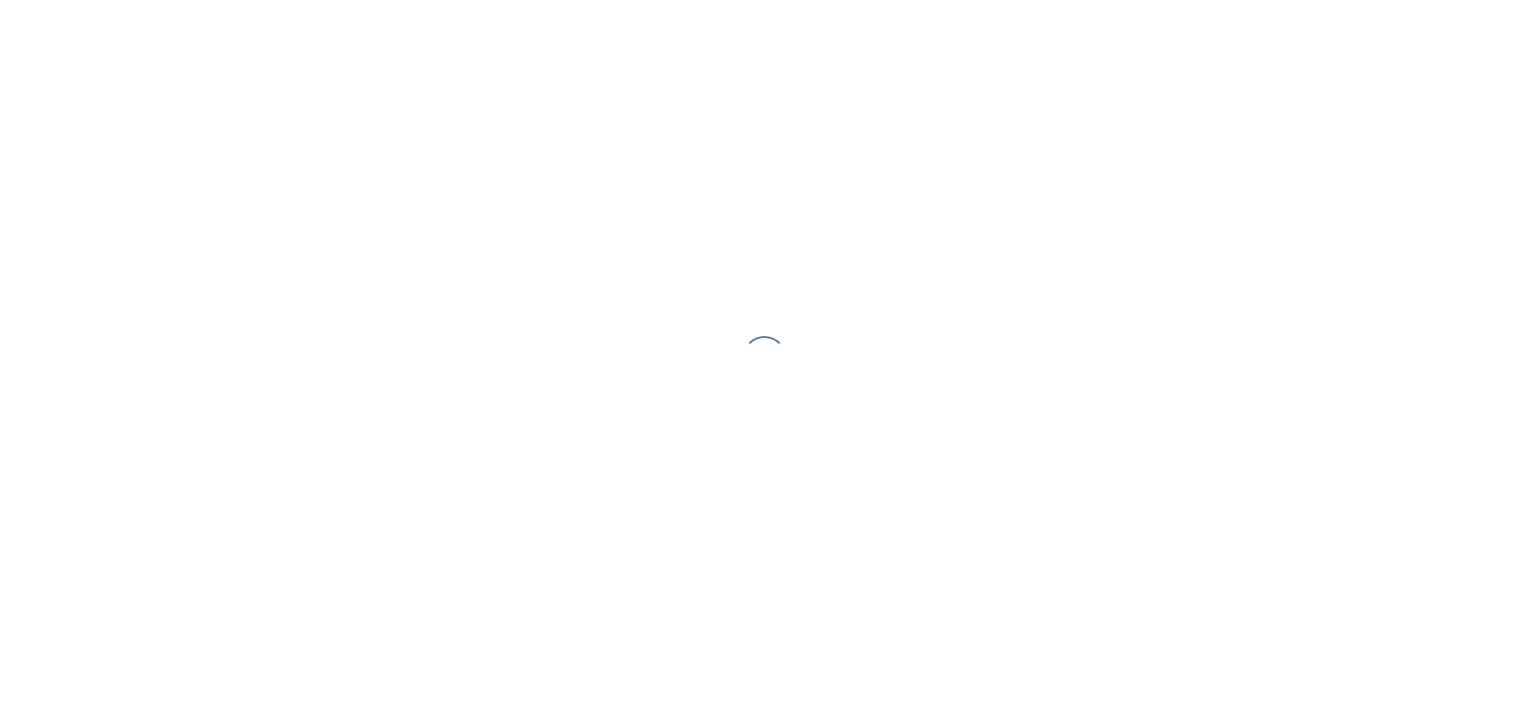 scroll, scrollTop: 0, scrollLeft: 0, axis: both 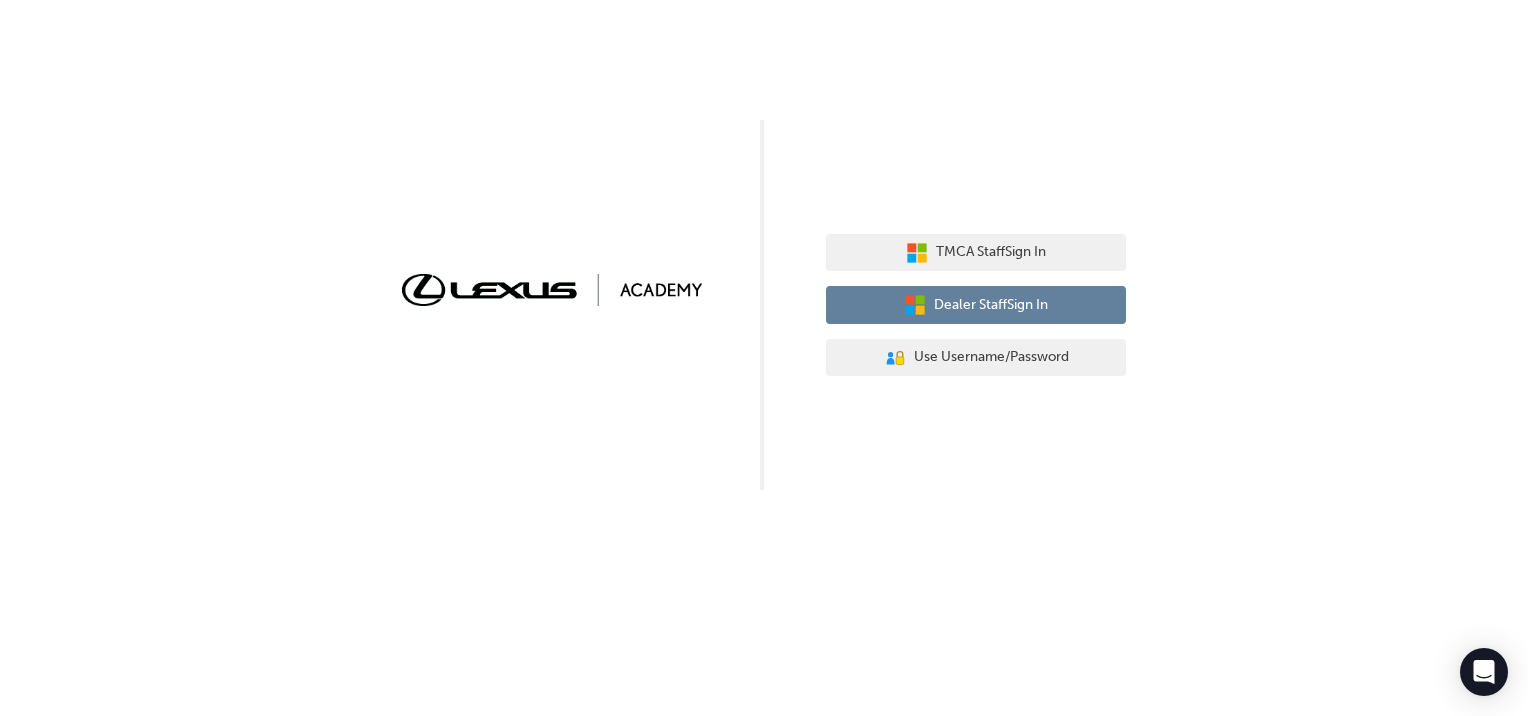 click on "Dealer Staff  Sign In" at bounding box center [991, 305] 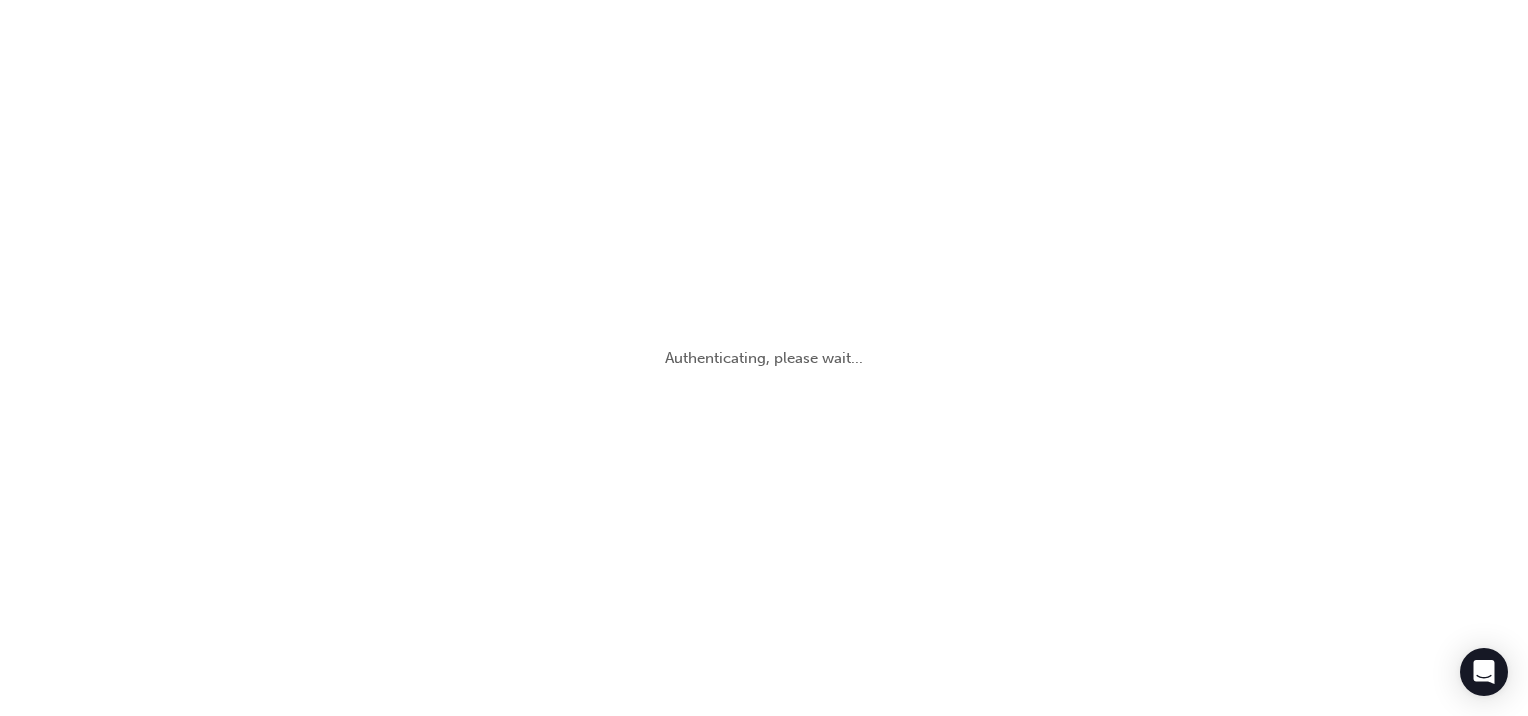 scroll, scrollTop: 0, scrollLeft: 0, axis: both 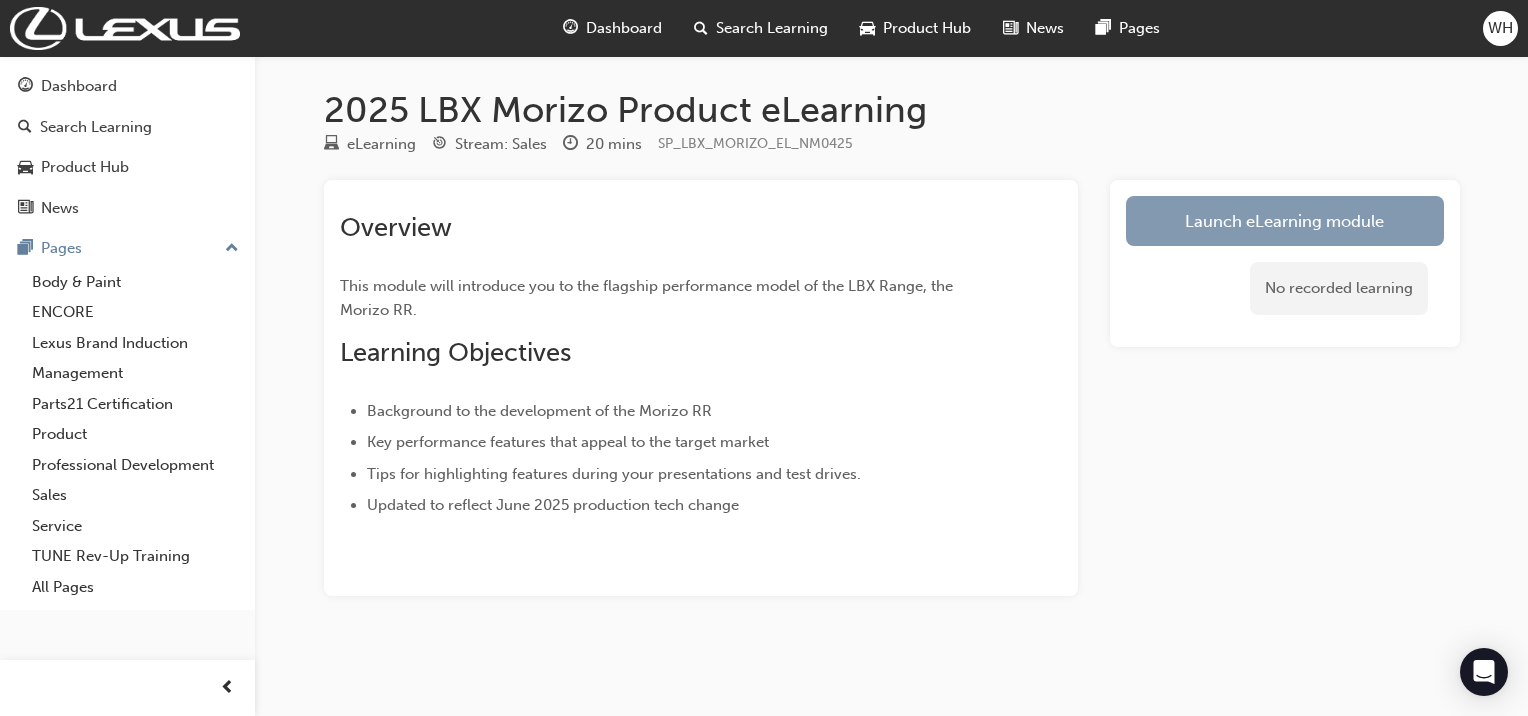 click on "Launch eLearning module" at bounding box center (1285, 221) 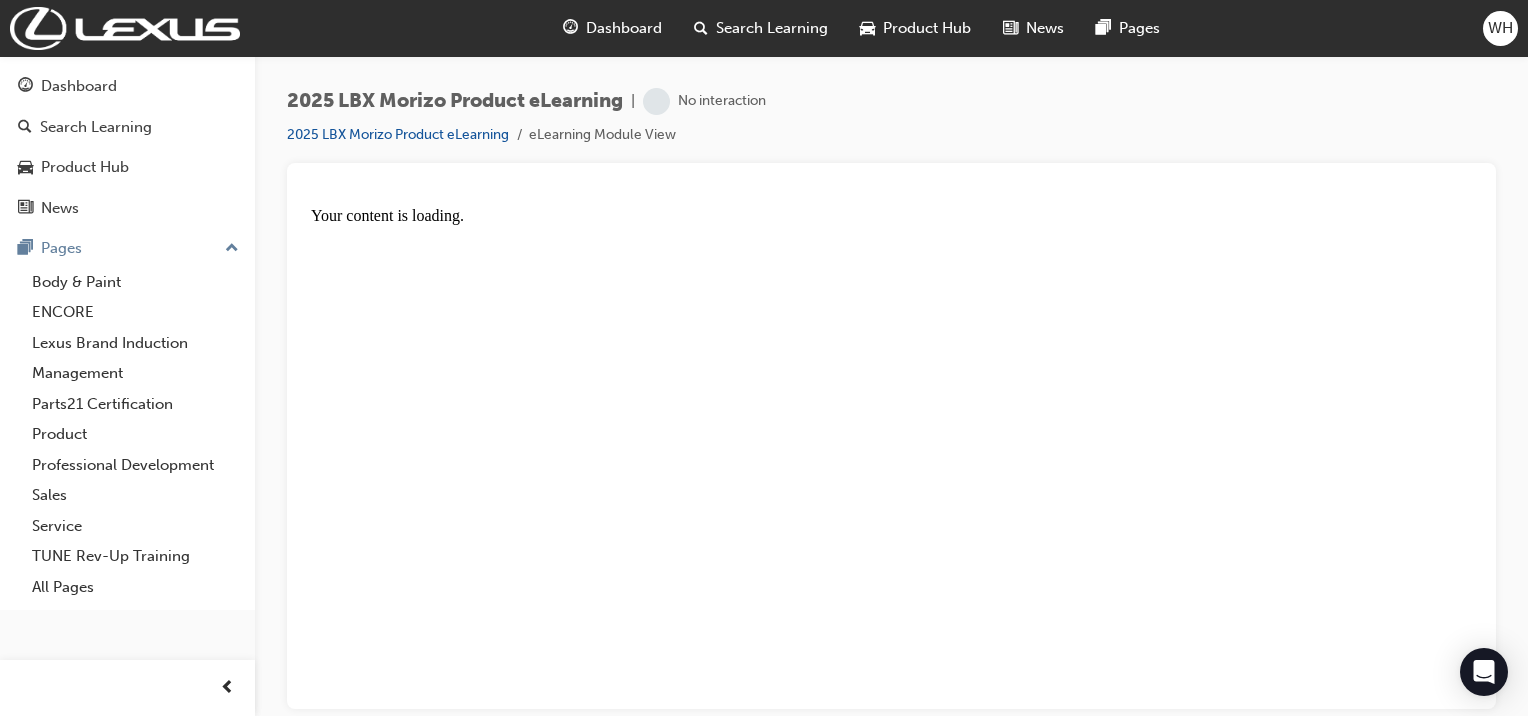 scroll, scrollTop: 0, scrollLeft: 0, axis: both 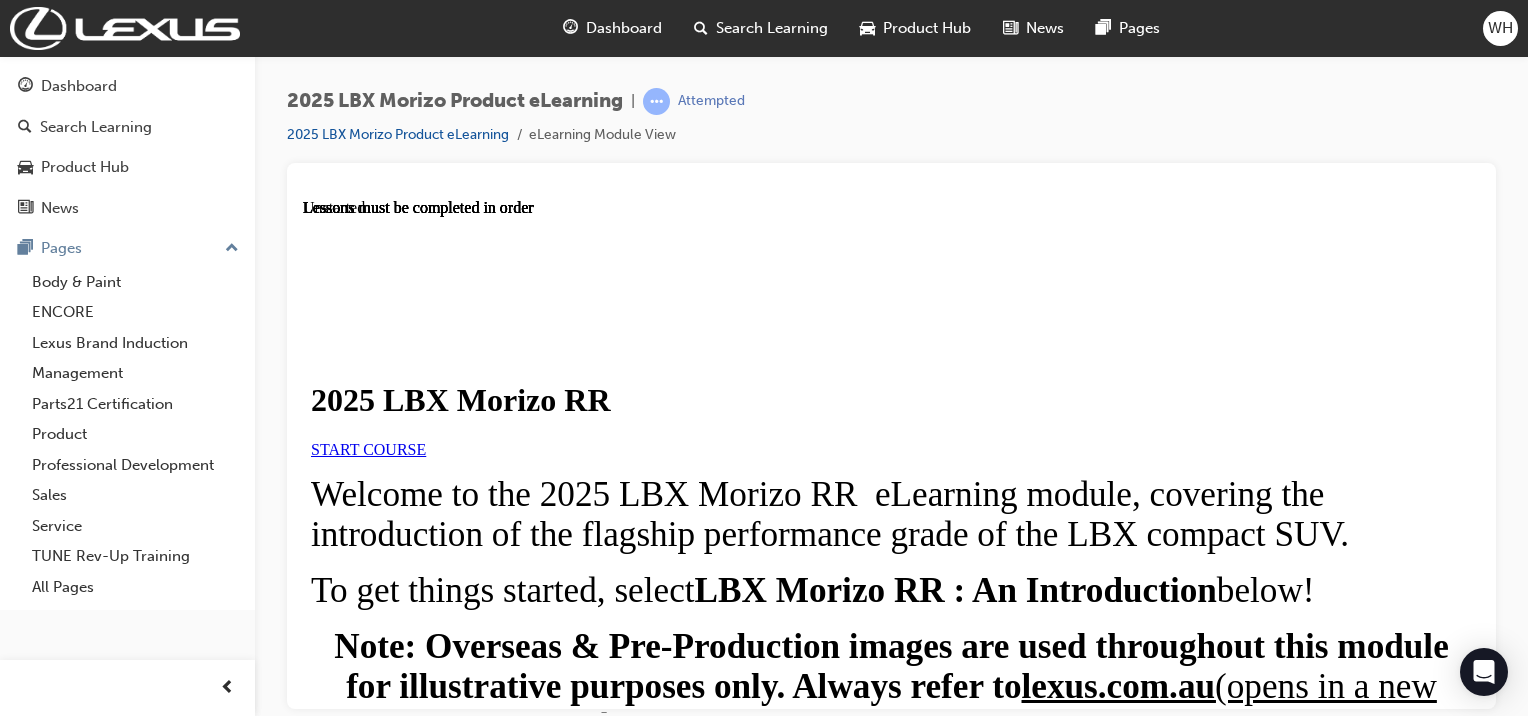drag, startPoint x: 1469, startPoint y: 262, endPoint x: 1790, endPoint y: 411, distance: 353.89548 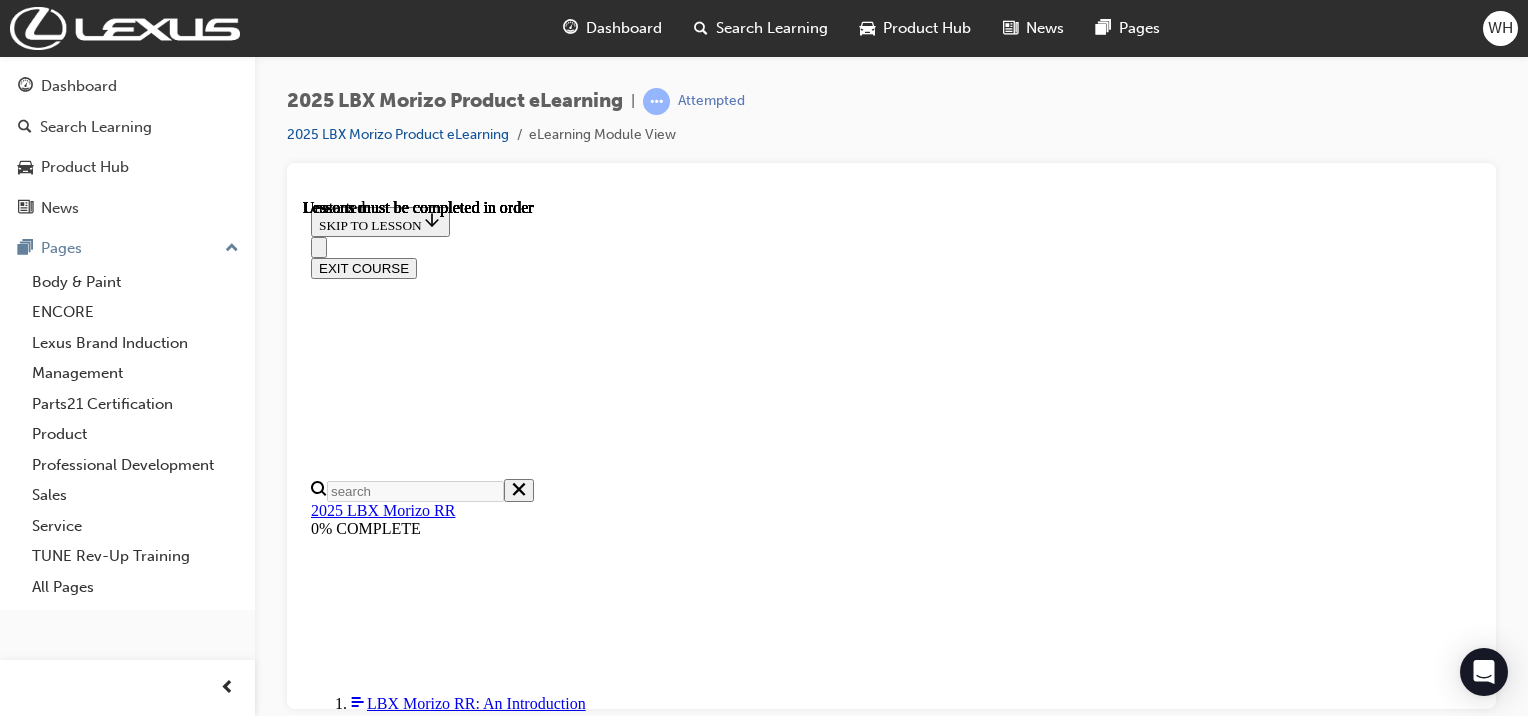 scroll, scrollTop: 70, scrollLeft: 0, axis: vertical 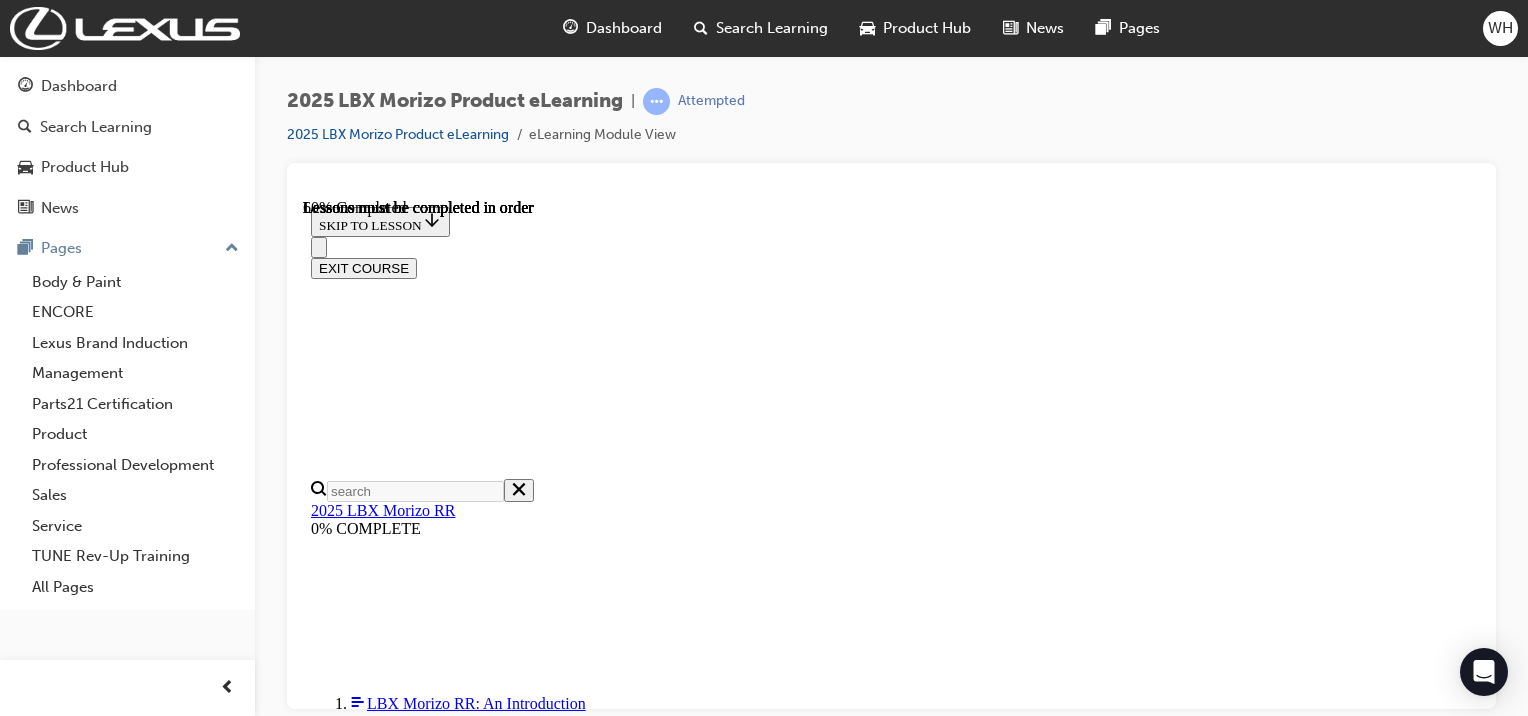 drag, startPoint x: 1476, startPoint y: 294, endPoint x: 1790, endPoint y: 626, distance: 456.96826 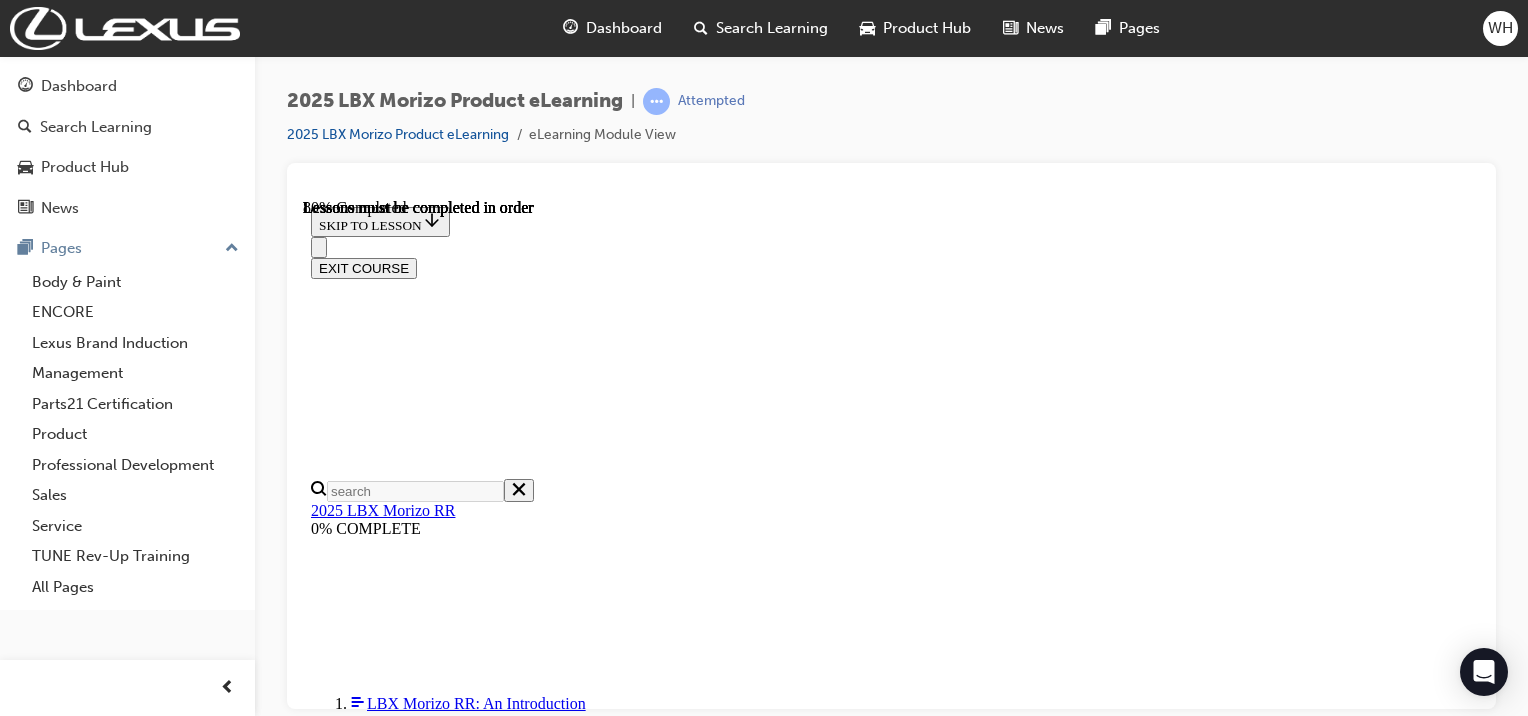 scroll, scrollTop: 2009, scrollLeft: 0, axis: vertical 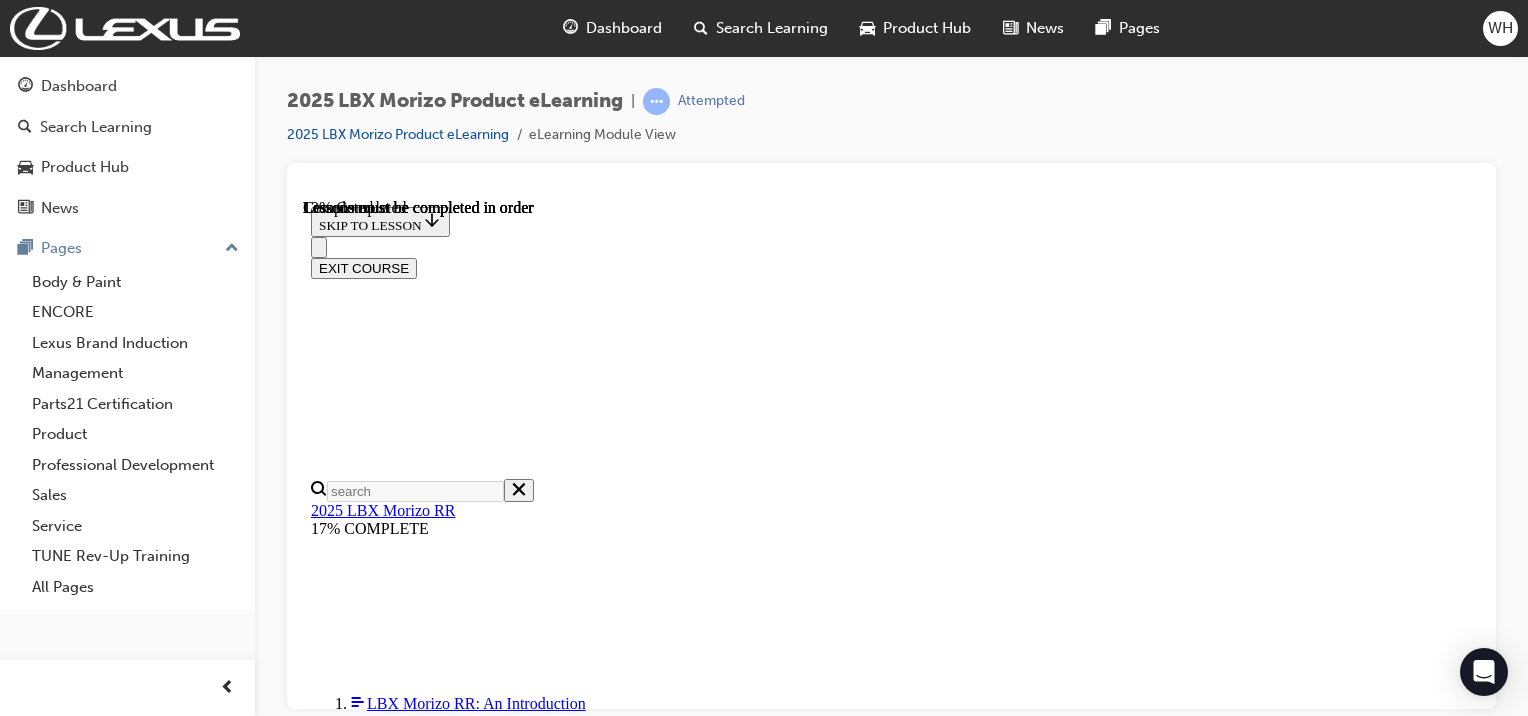 drag, startPoint x: 1468, startPoint y: 377, endPoint x: 1804, endPoint y: 681, distance: 453.11368 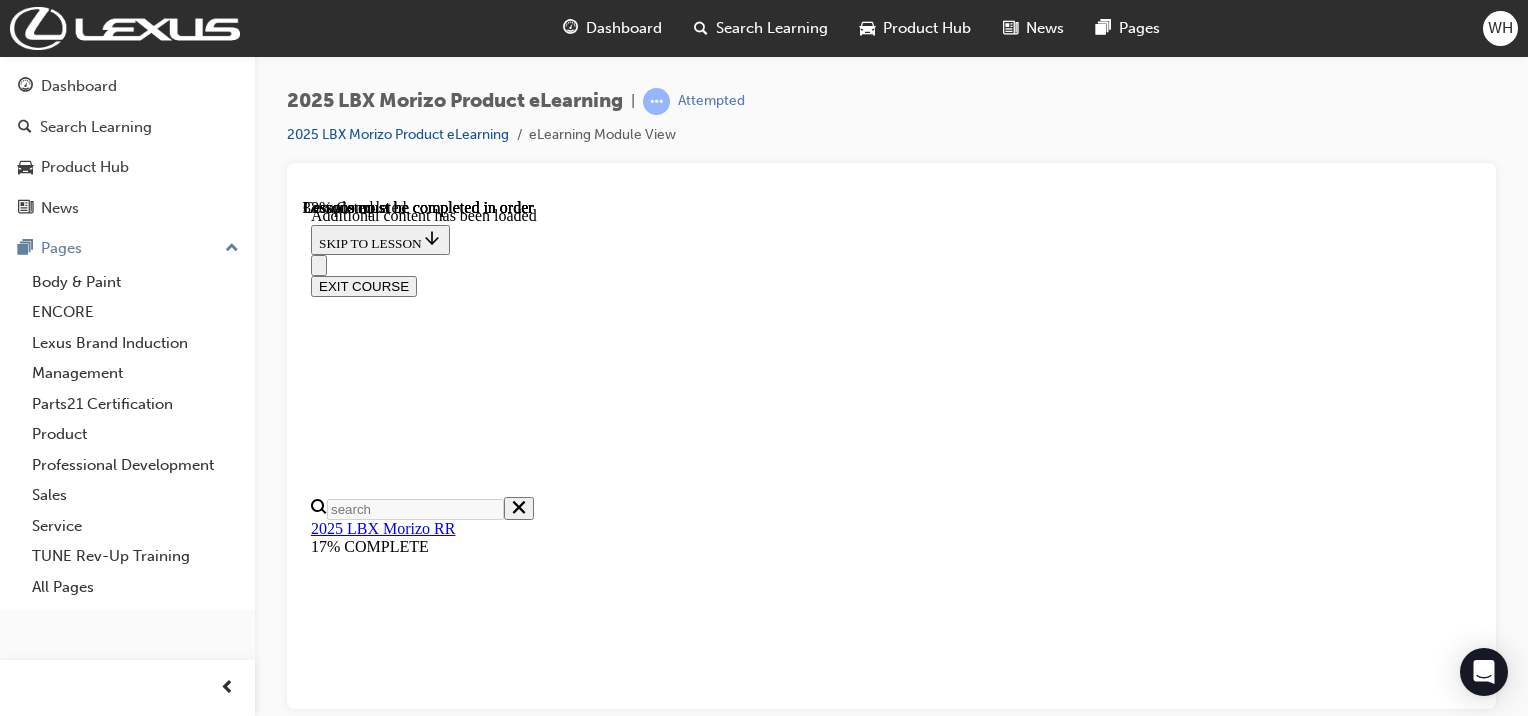 scroll, scrollTop: 477, scrollLeft: 0, axis: vertical 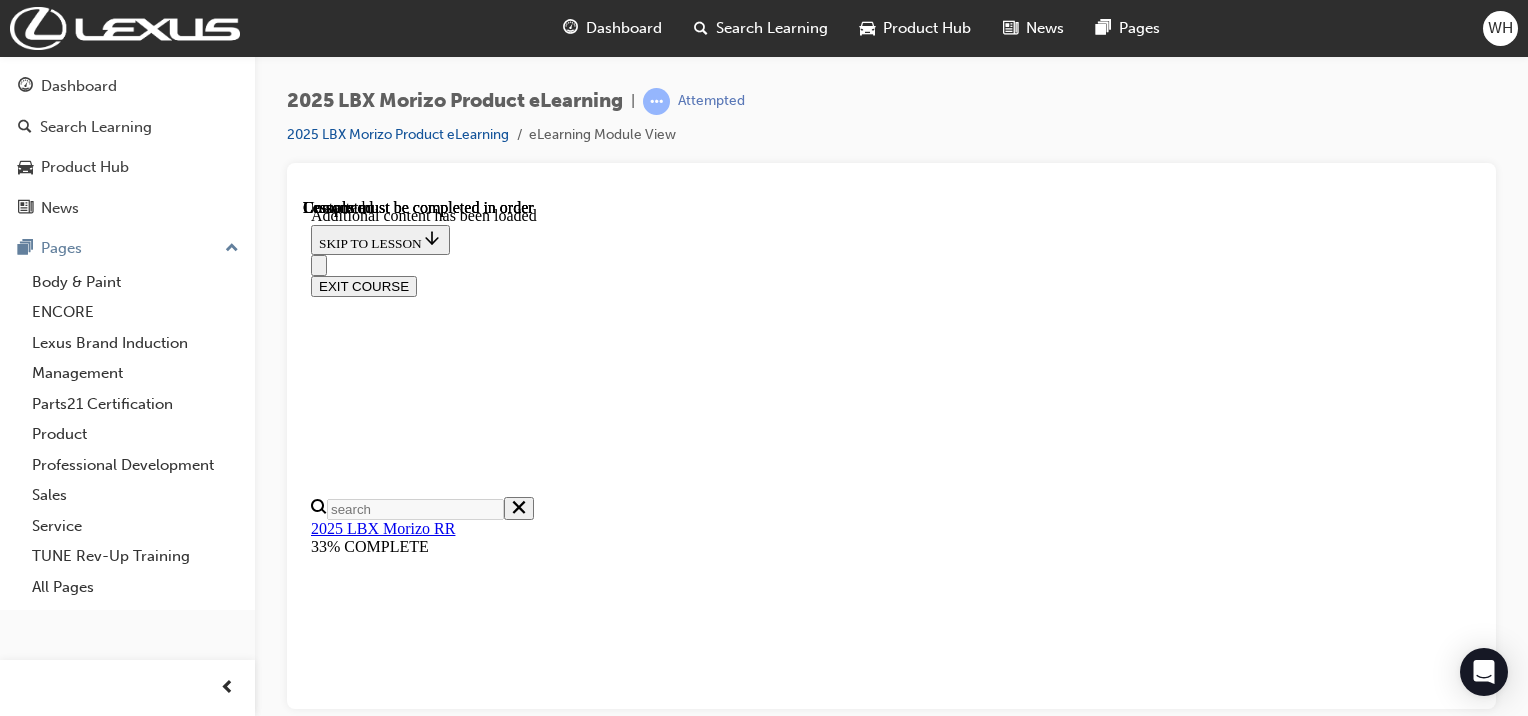 drag, startPoint x: 1473, startPoint y: 317, endPoint x: 1806, endPoint y: 881, distance: 654.9695 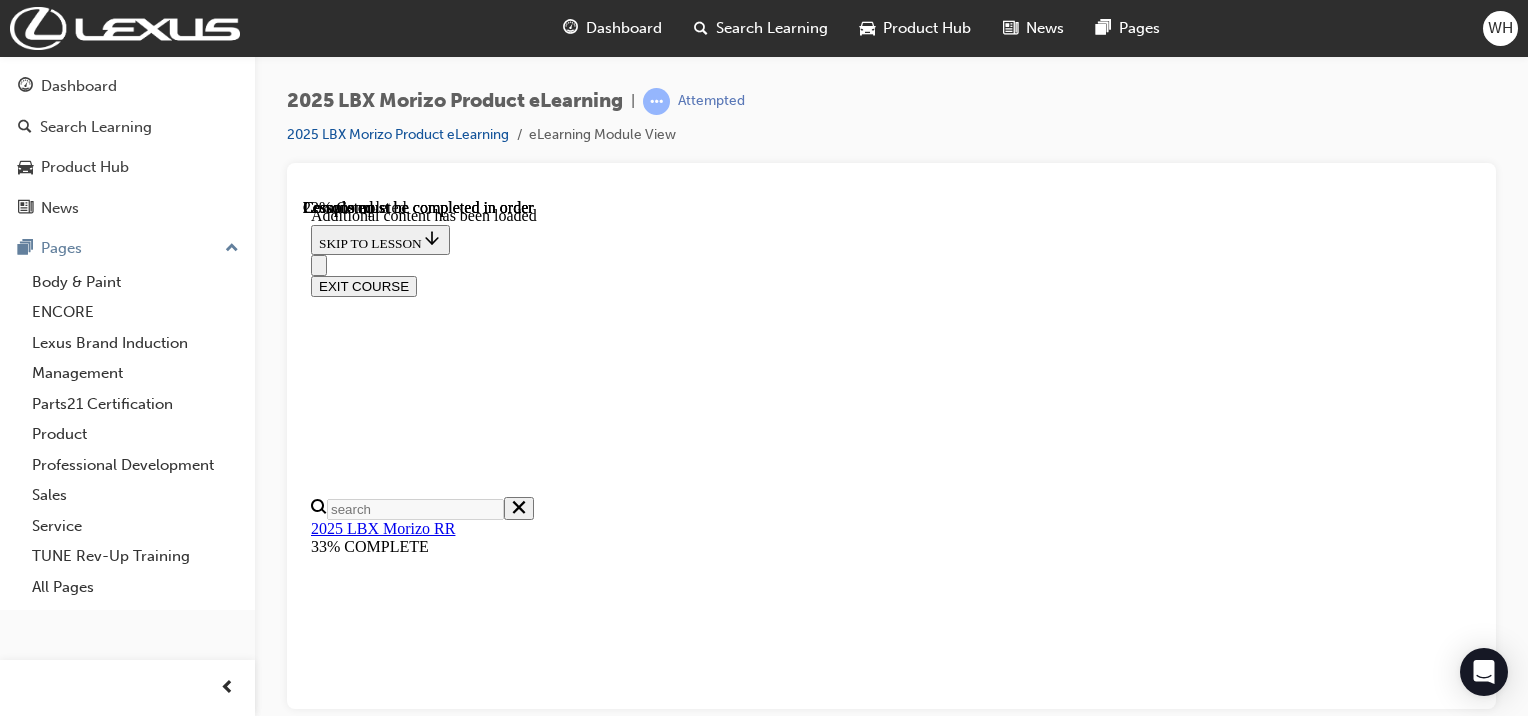 scroll, scrollTop: 70, scrollLeft: 0, axis: vertical 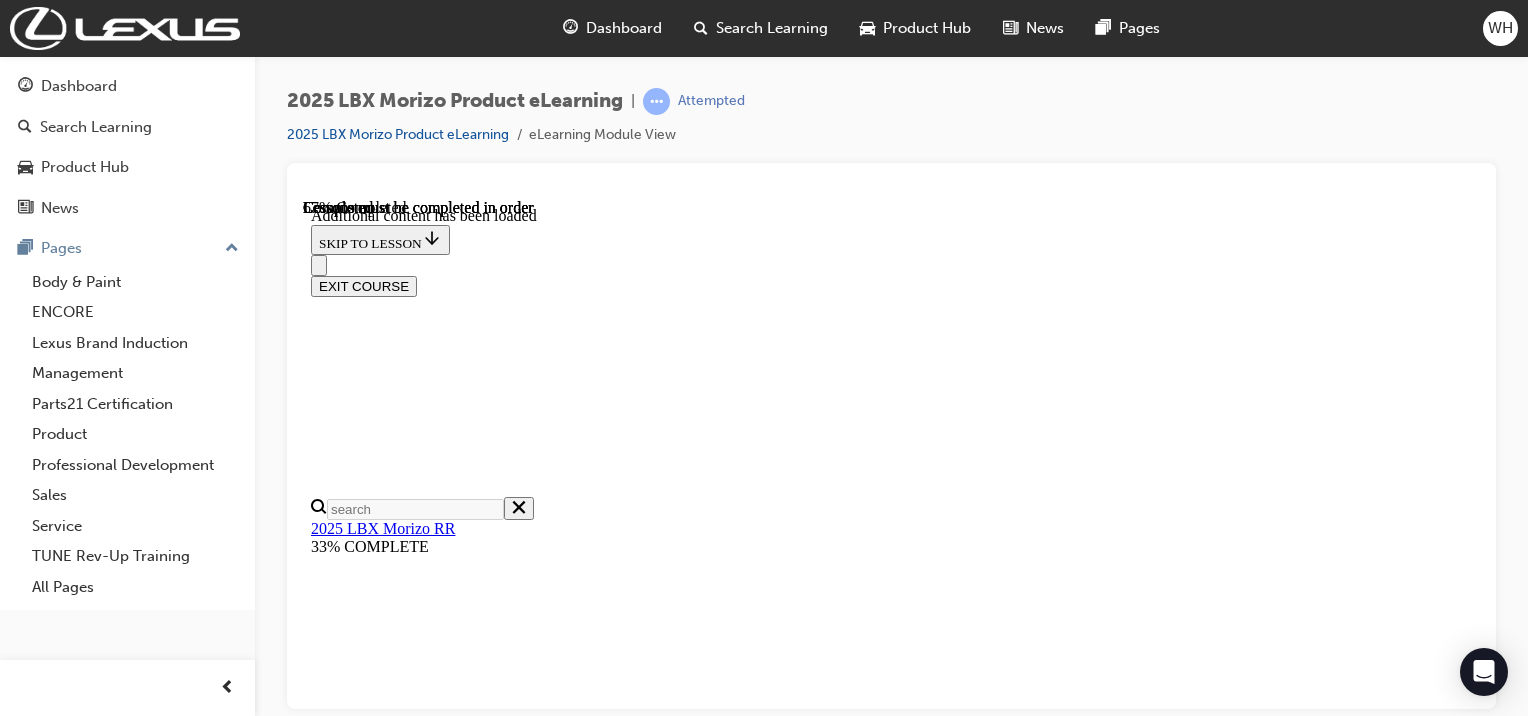 click on "CONTINUE" at bounding box center (353, 13588) 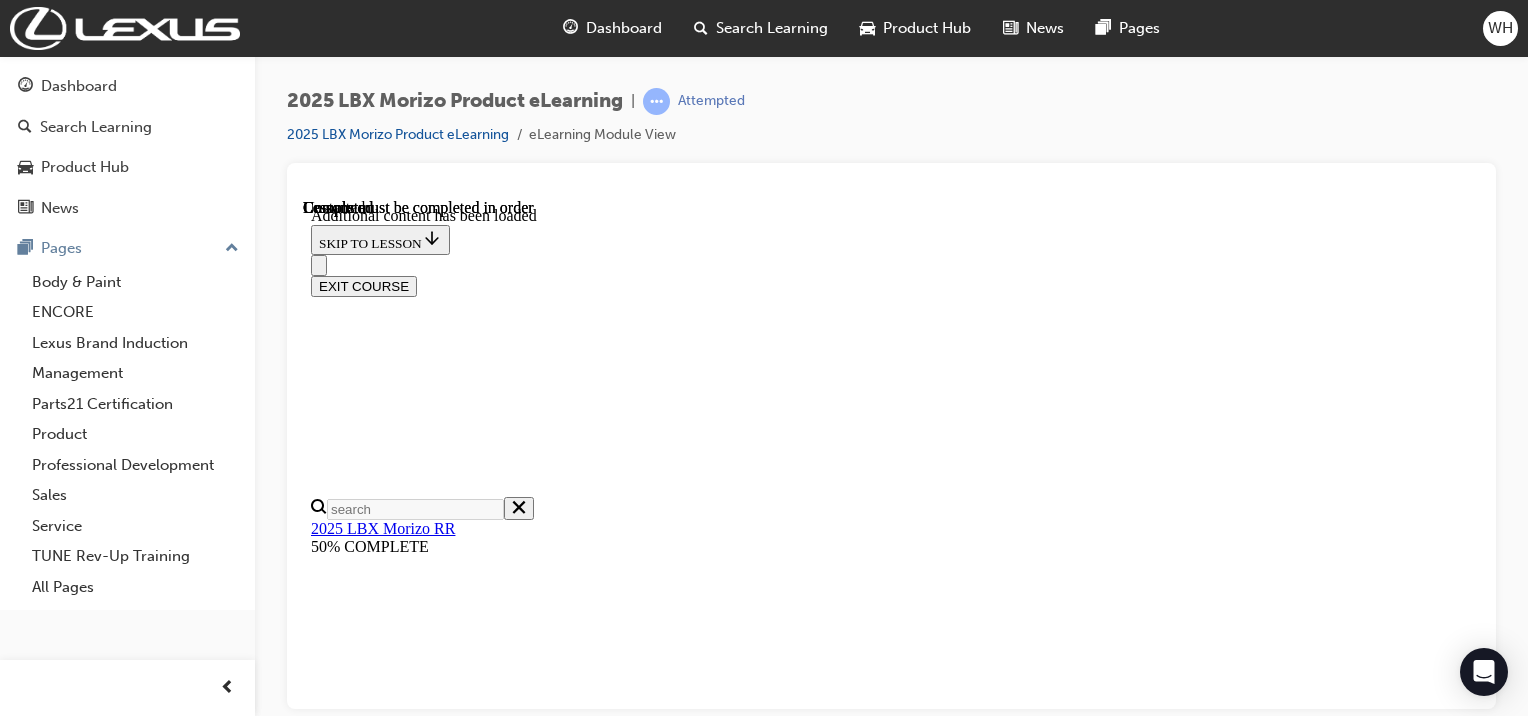 scroll, scrollTop: 2533, scrollLeft: 0, axis: vertical 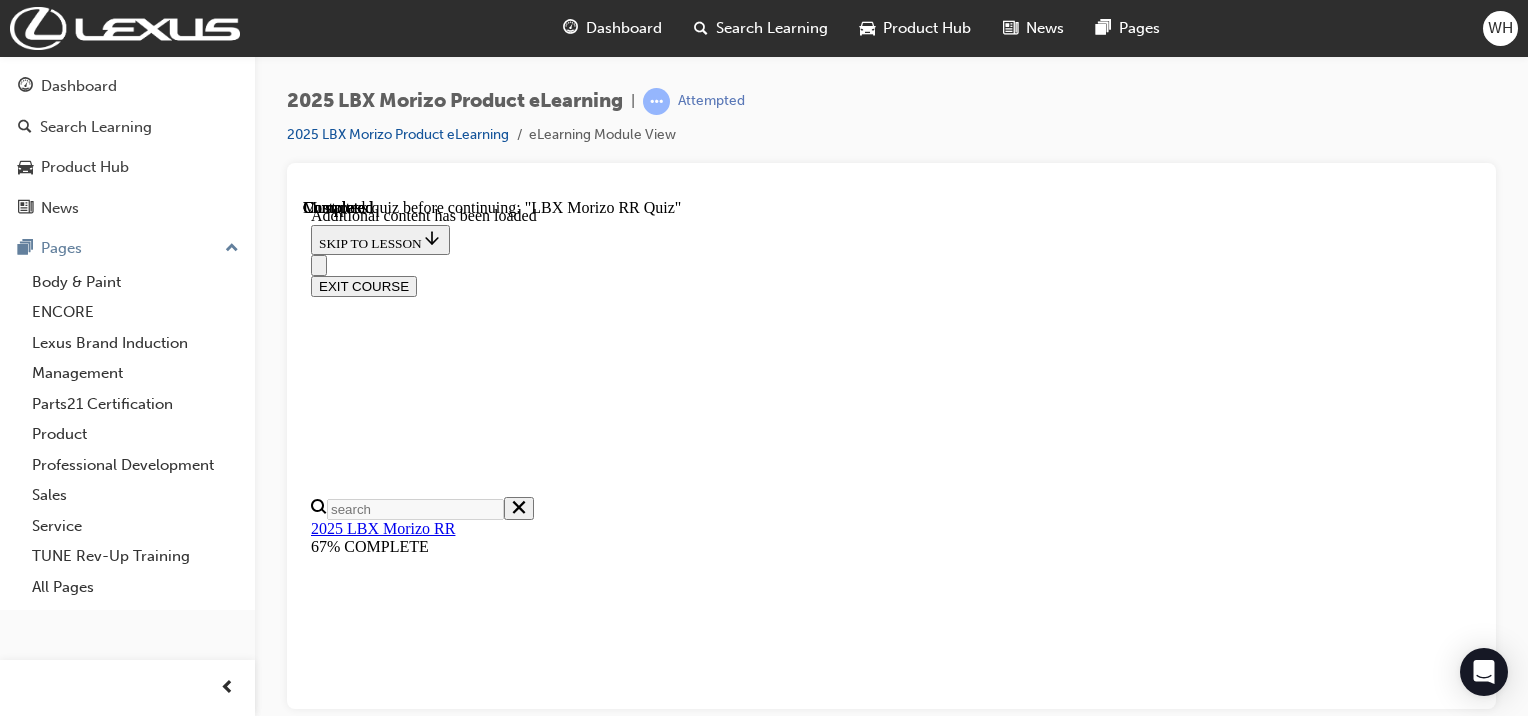 drag, startPoint x: 1474, startPoint y: 315, endPoint x: 1830, endPoint y: 902, distance: 686.51654 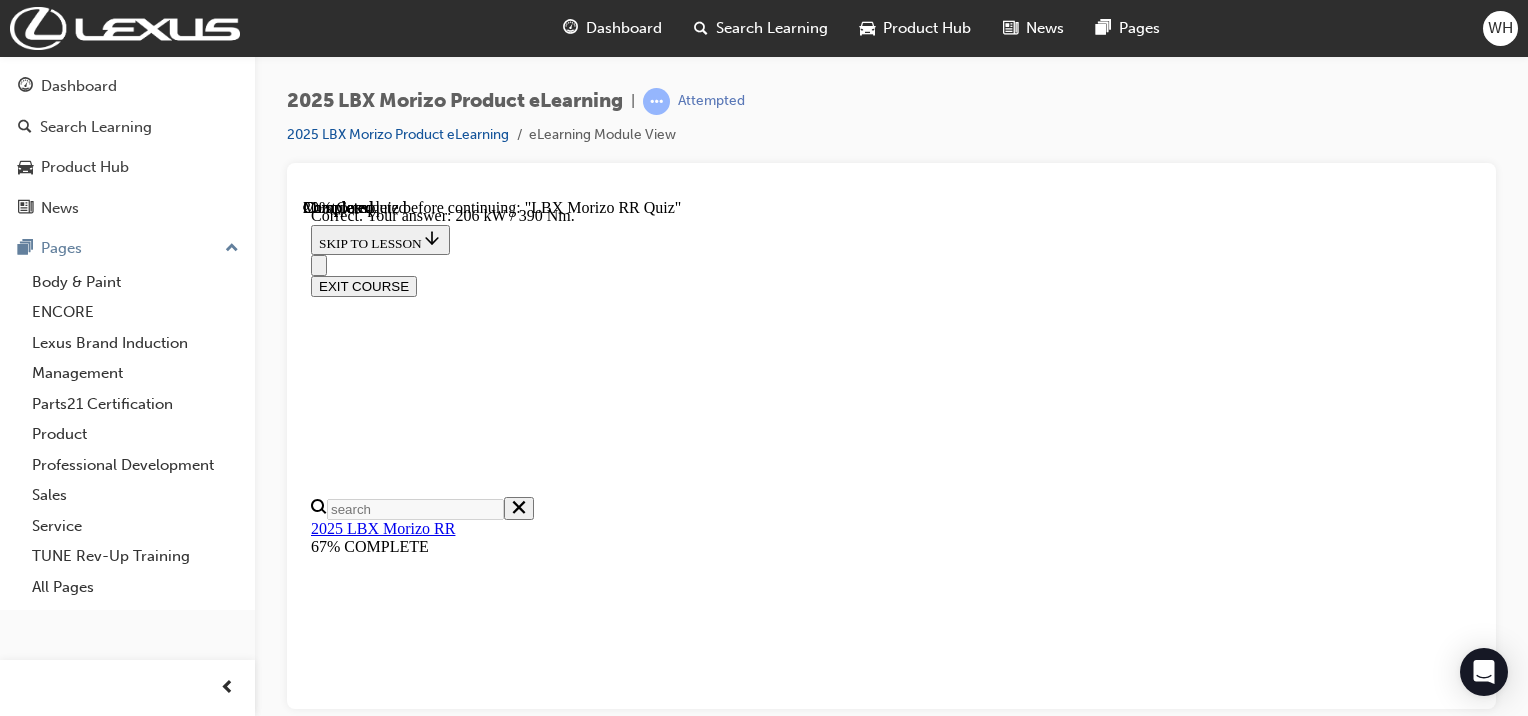 scroll, scrollTop: 822, scrollLeft: 0, axis: vertical 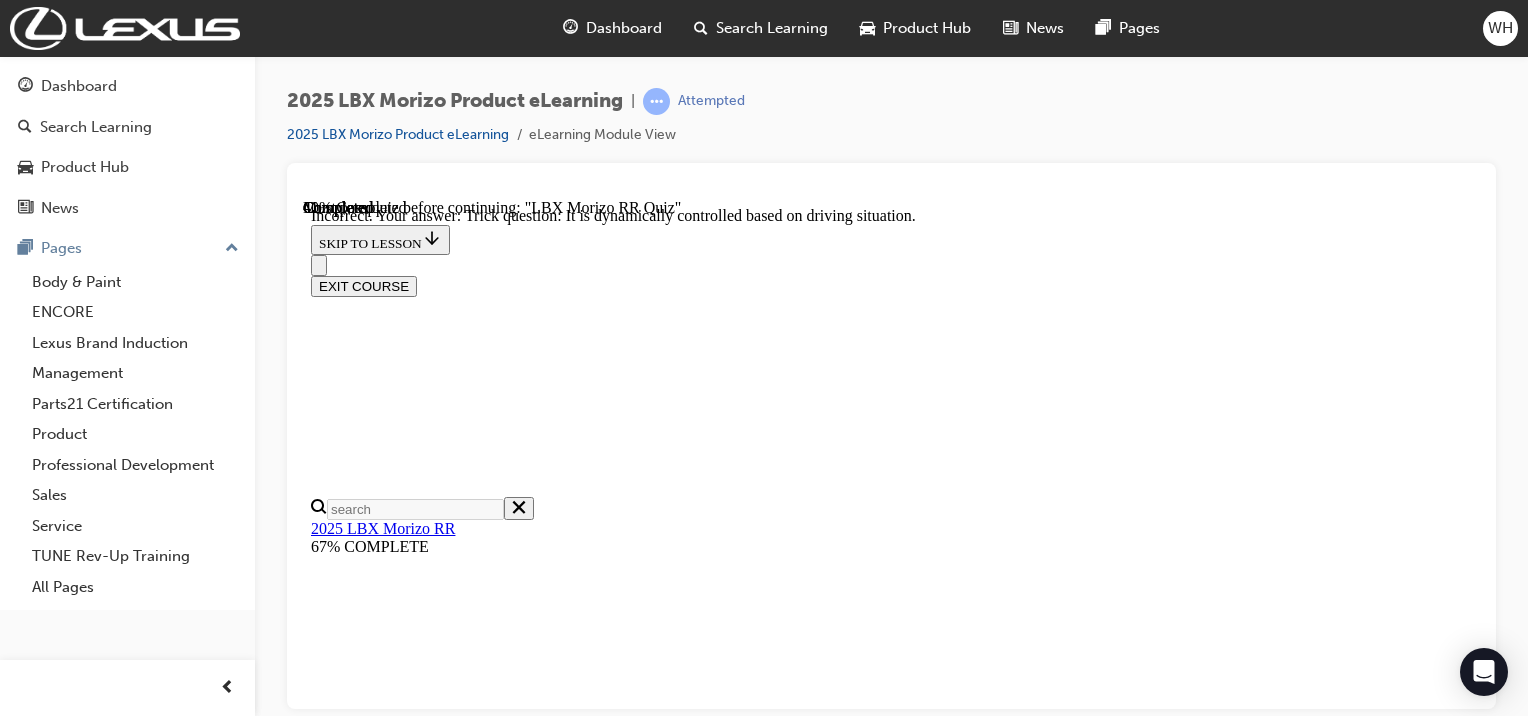 click on "NEXT" at bounding box center [337, 26809] 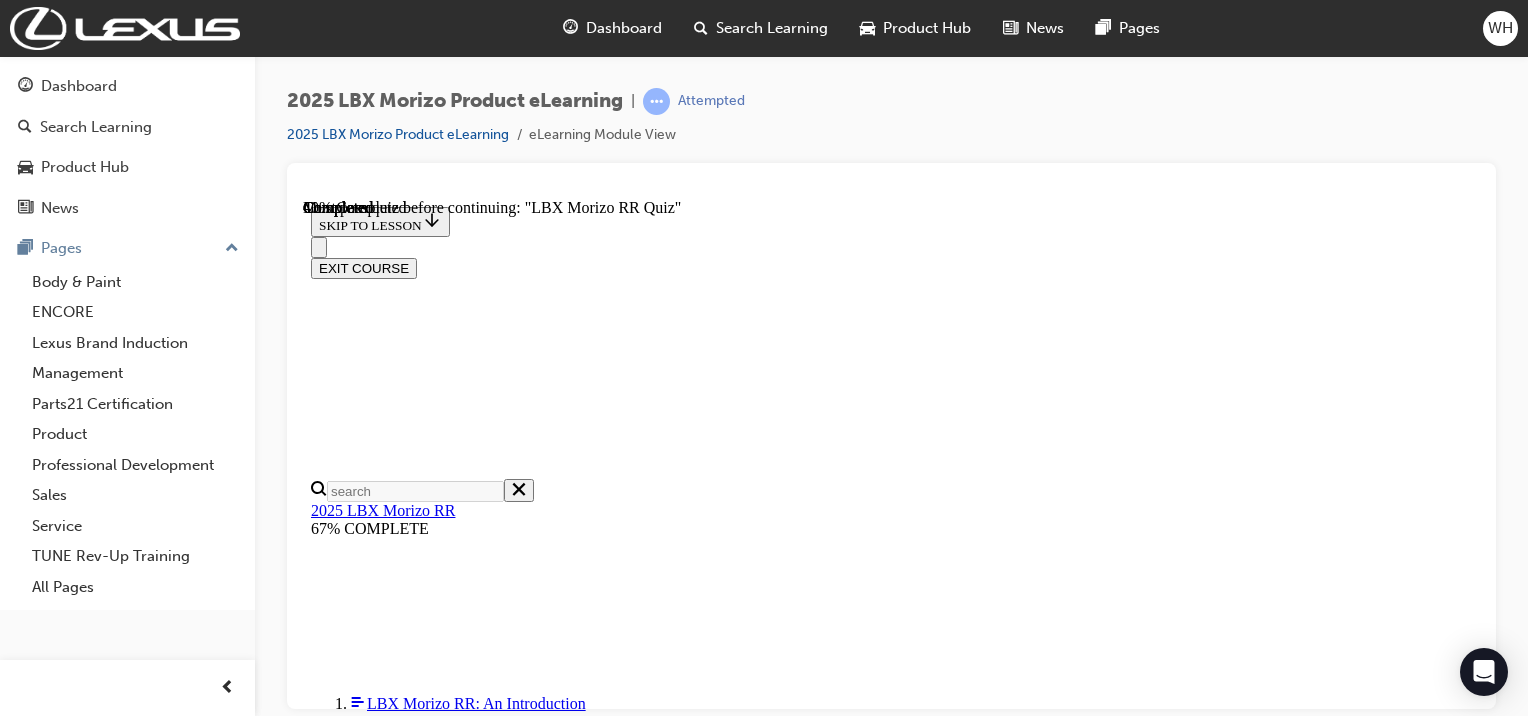 scroll, scrollTop: 7, scrollLeft: 0, axis: vertical 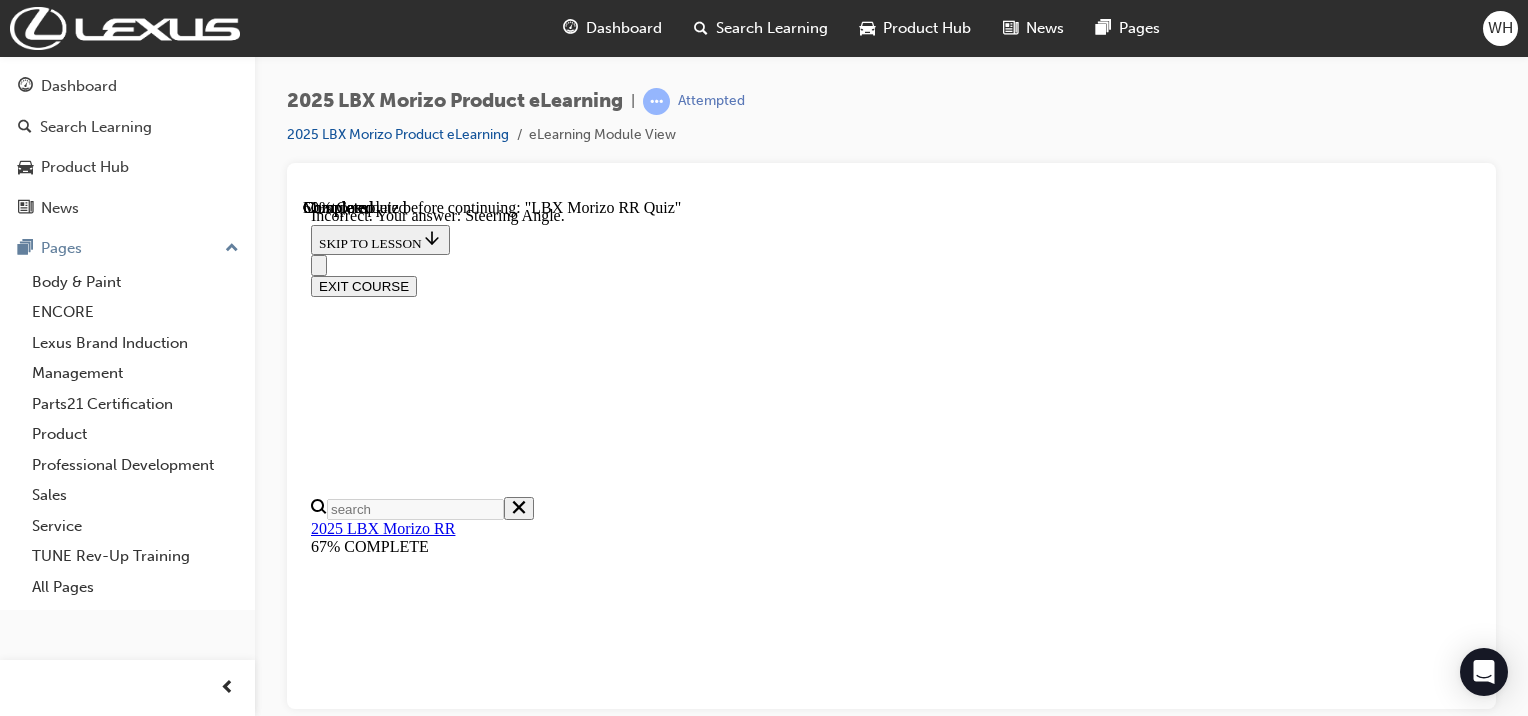 click on "NEXT" at bounding box center (337, 26394) 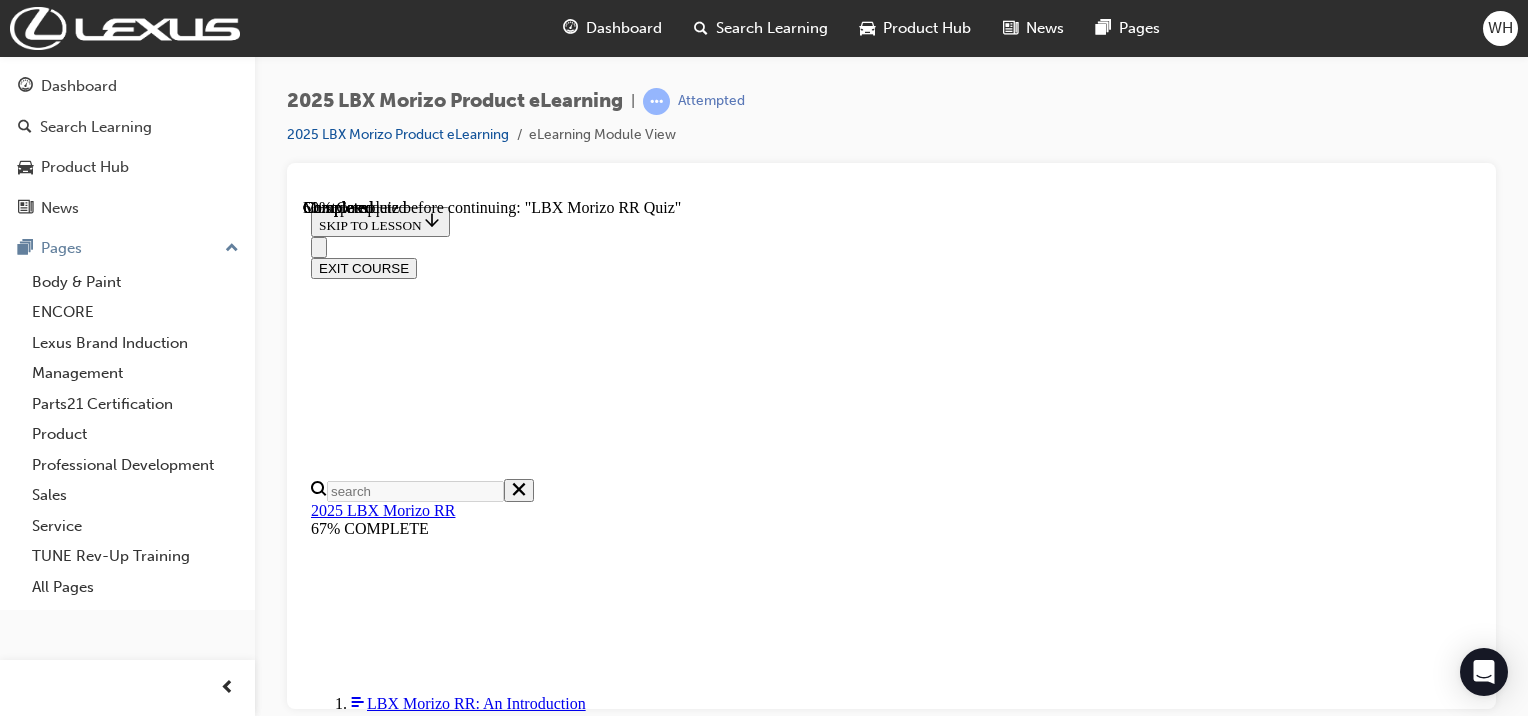 scroll, scrollTop: 485, scrollLeft: 0, axis: vertical 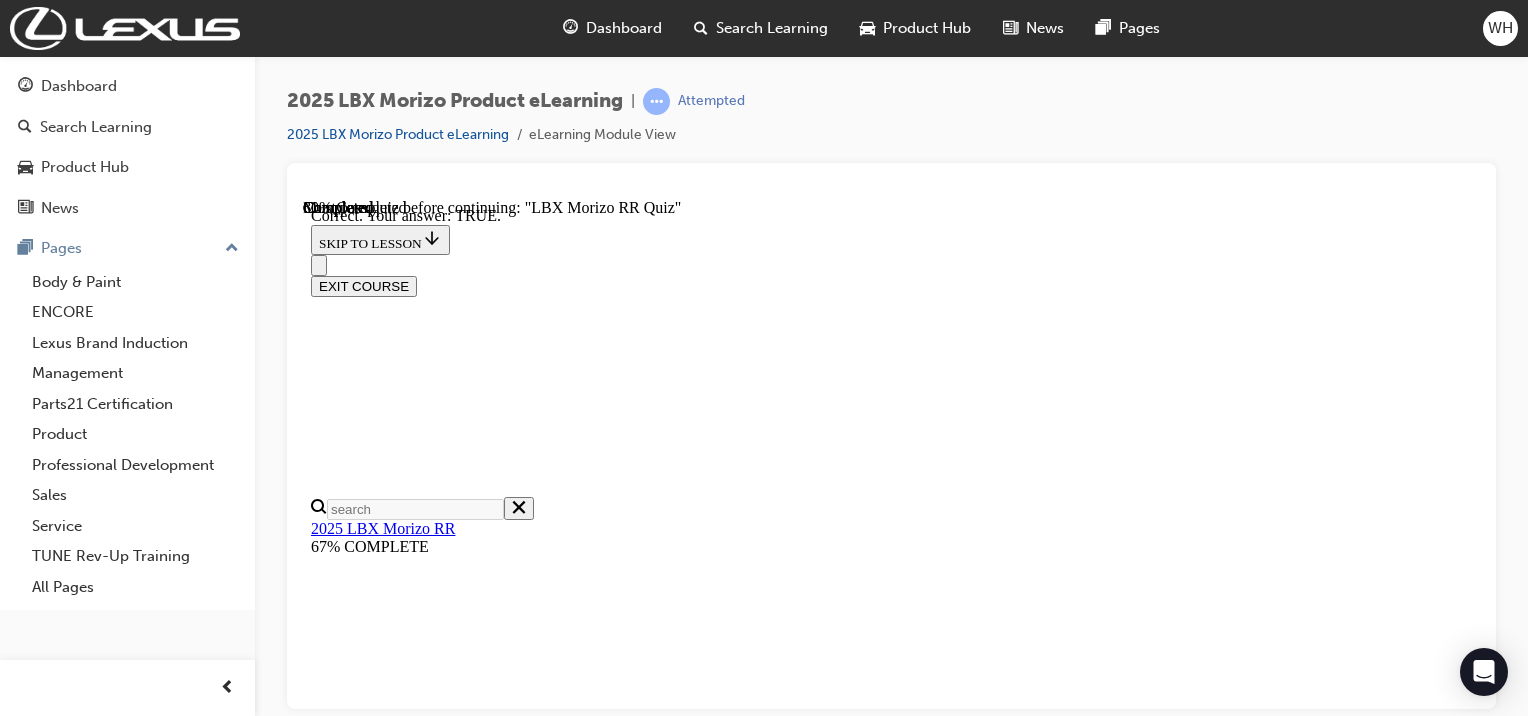 click on "NEXT" at bounding box center [337, 22589] 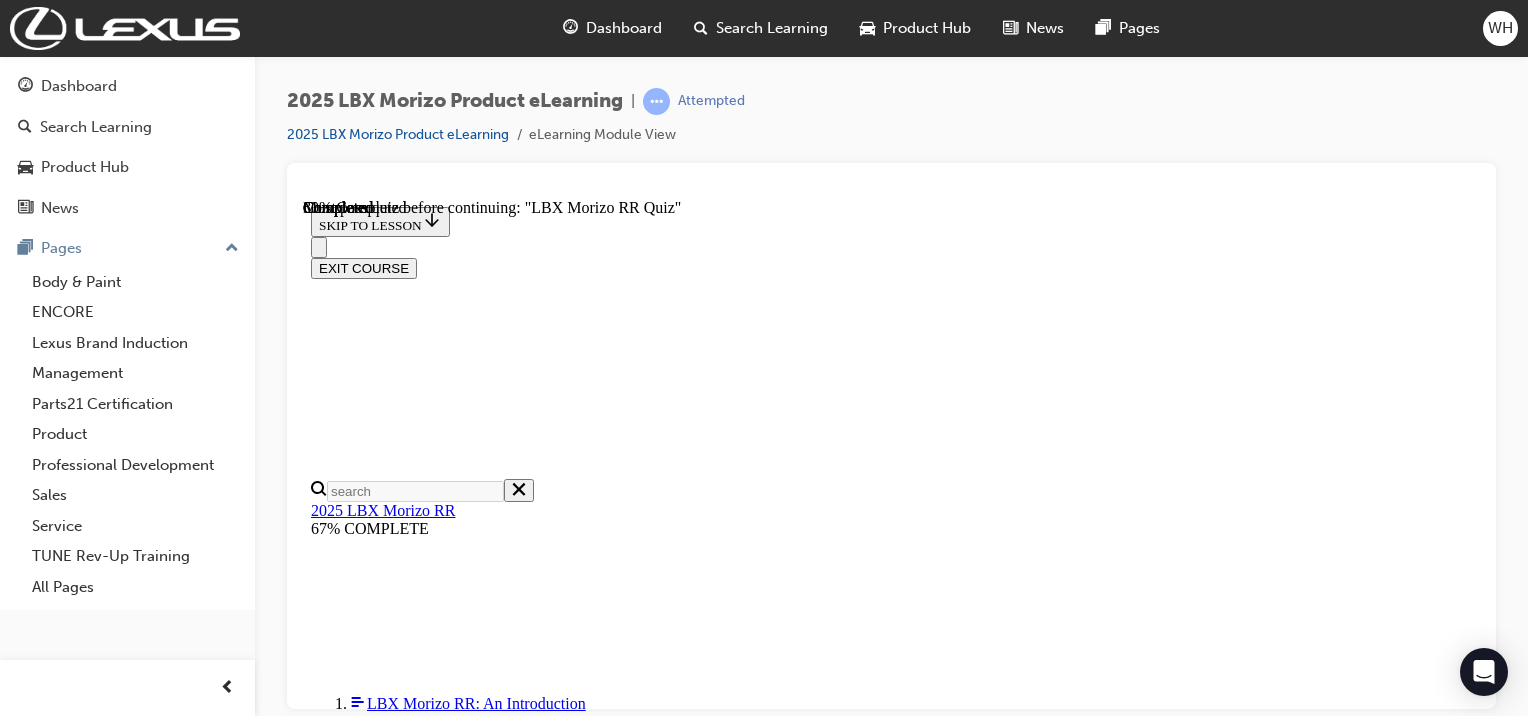 scroll, scrollTop: 9, scrollLeft: 0, axis: vertical 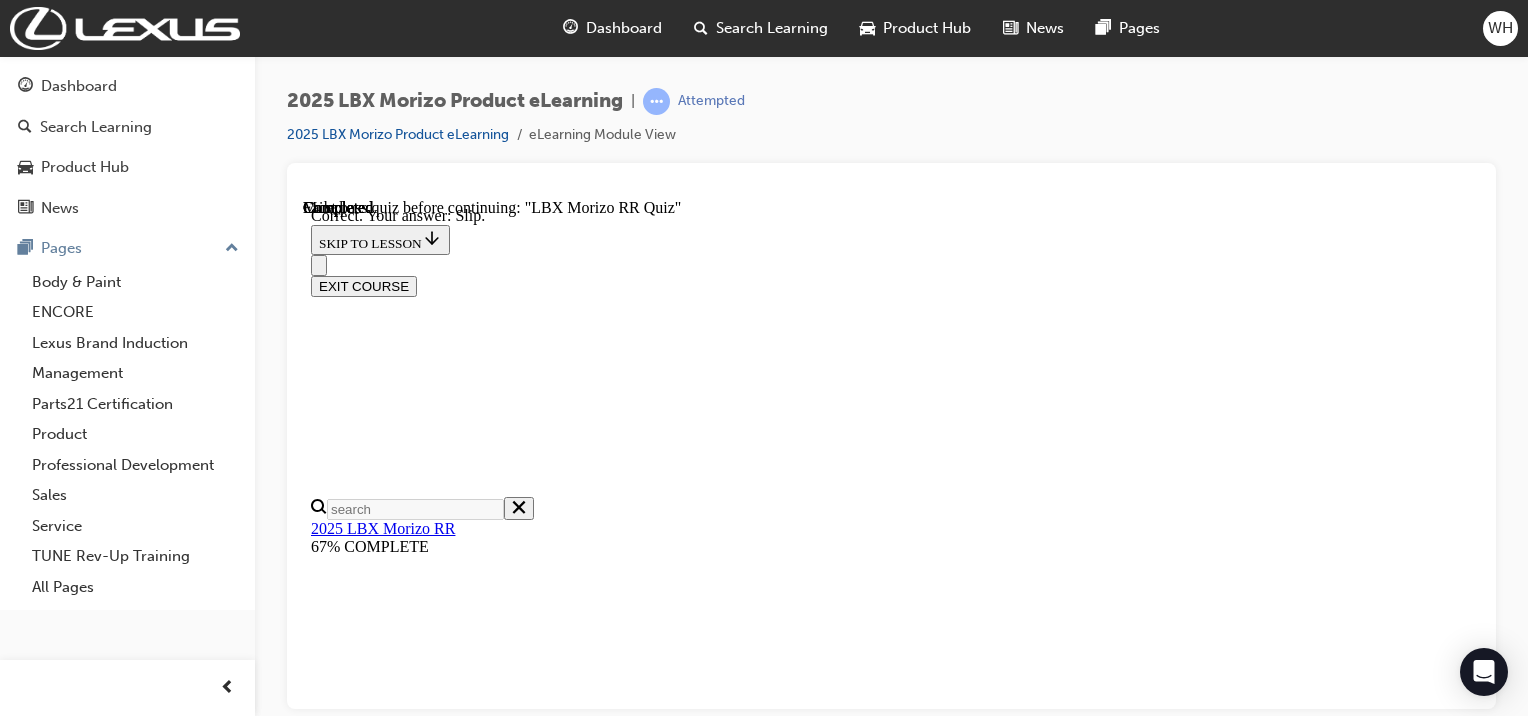 click on "NEXT" at bounding box center [337, 20531] 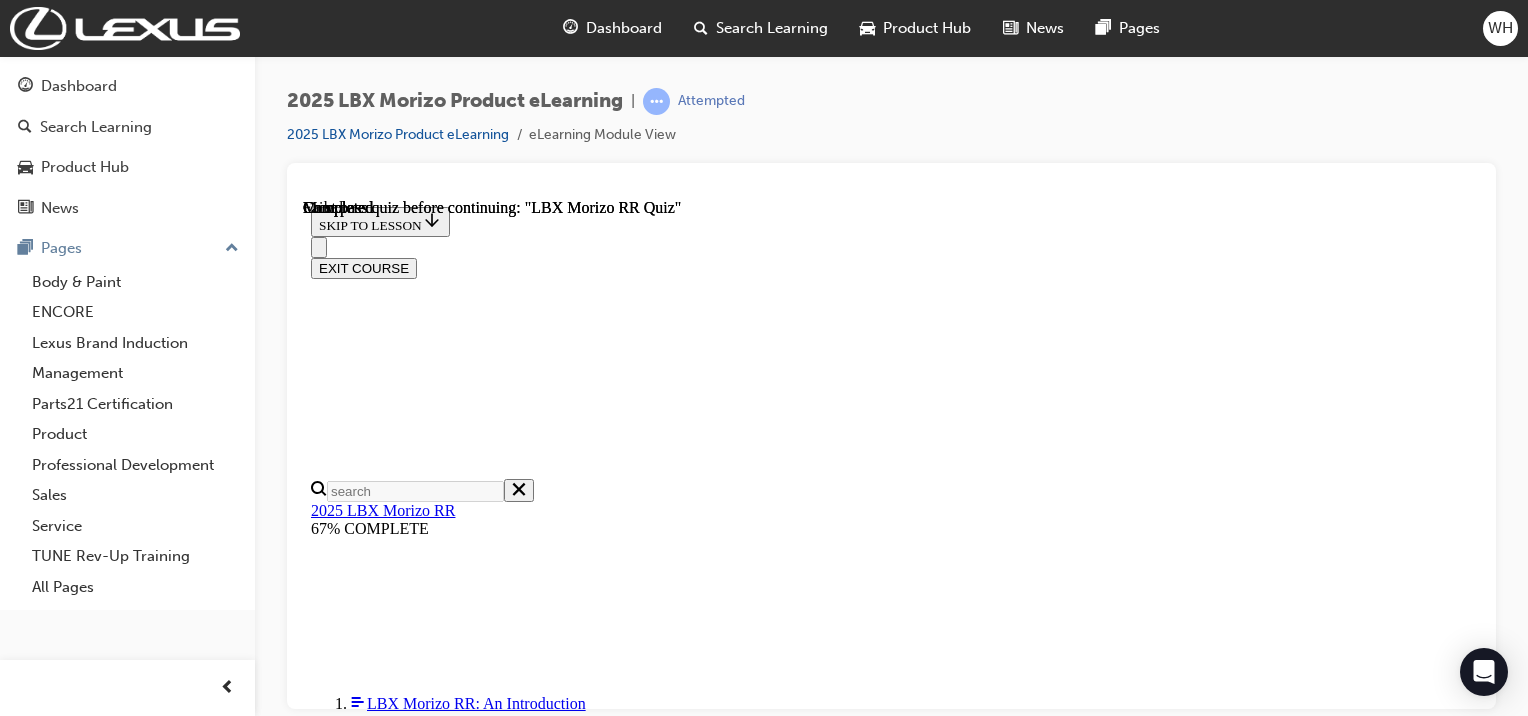 scroll, scrollTop: 560, scrollLeft: 0, axis: vertical 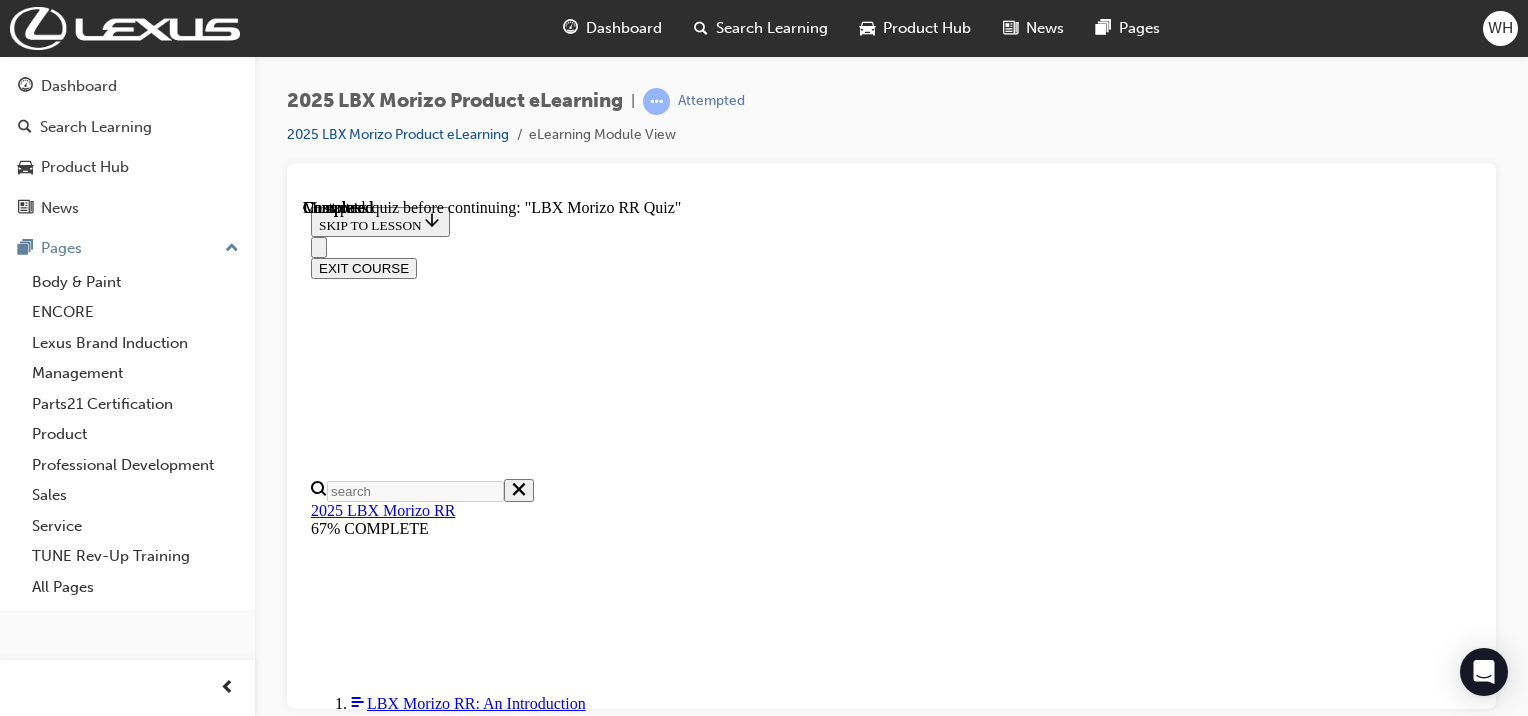 click on "Lesson 5 of 6 LBX Morizo RR Quiz Now that you've gone through the module, let's see how much you've learnt! TAKE AGAIN" at bounding box center (891, 8864) 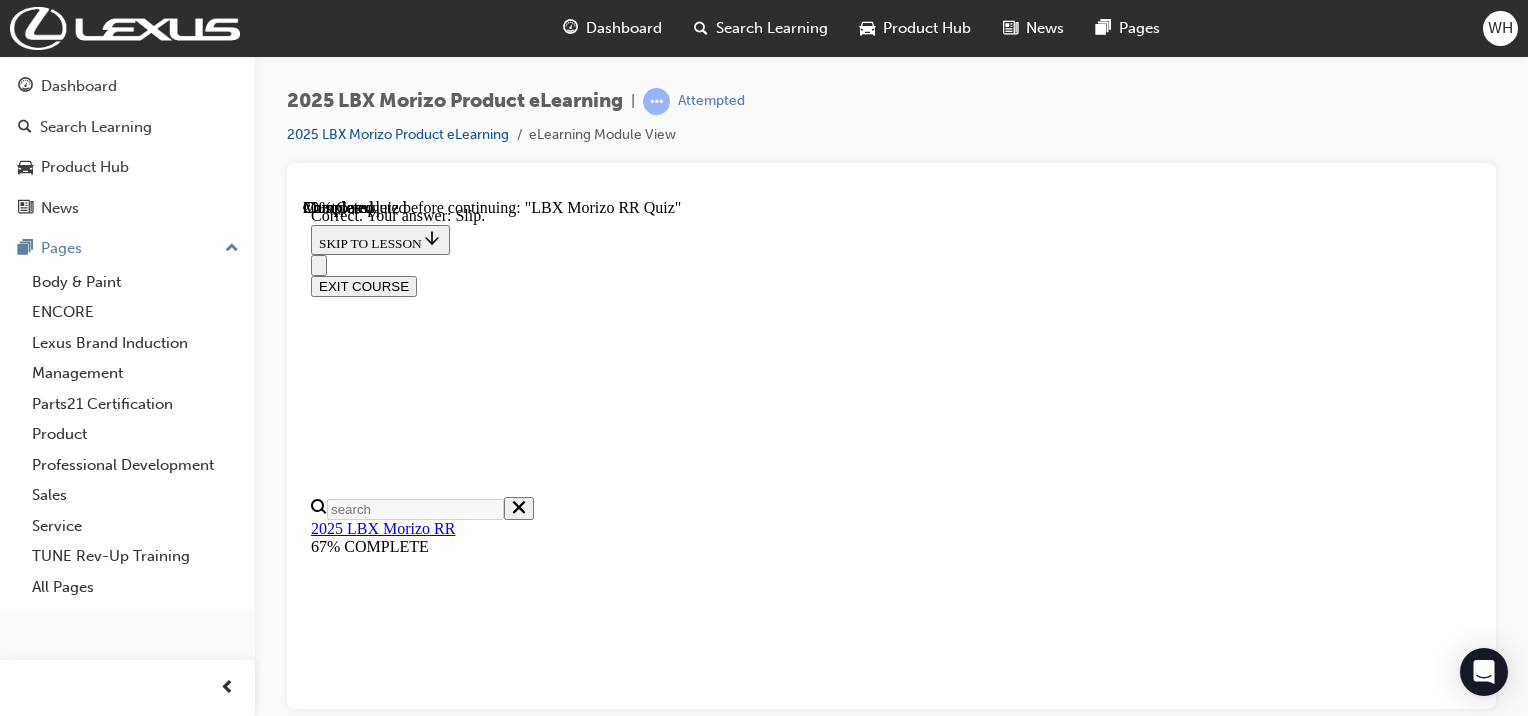scroll, scrollTop: 840, scrollLeft: 0, axis: vertical 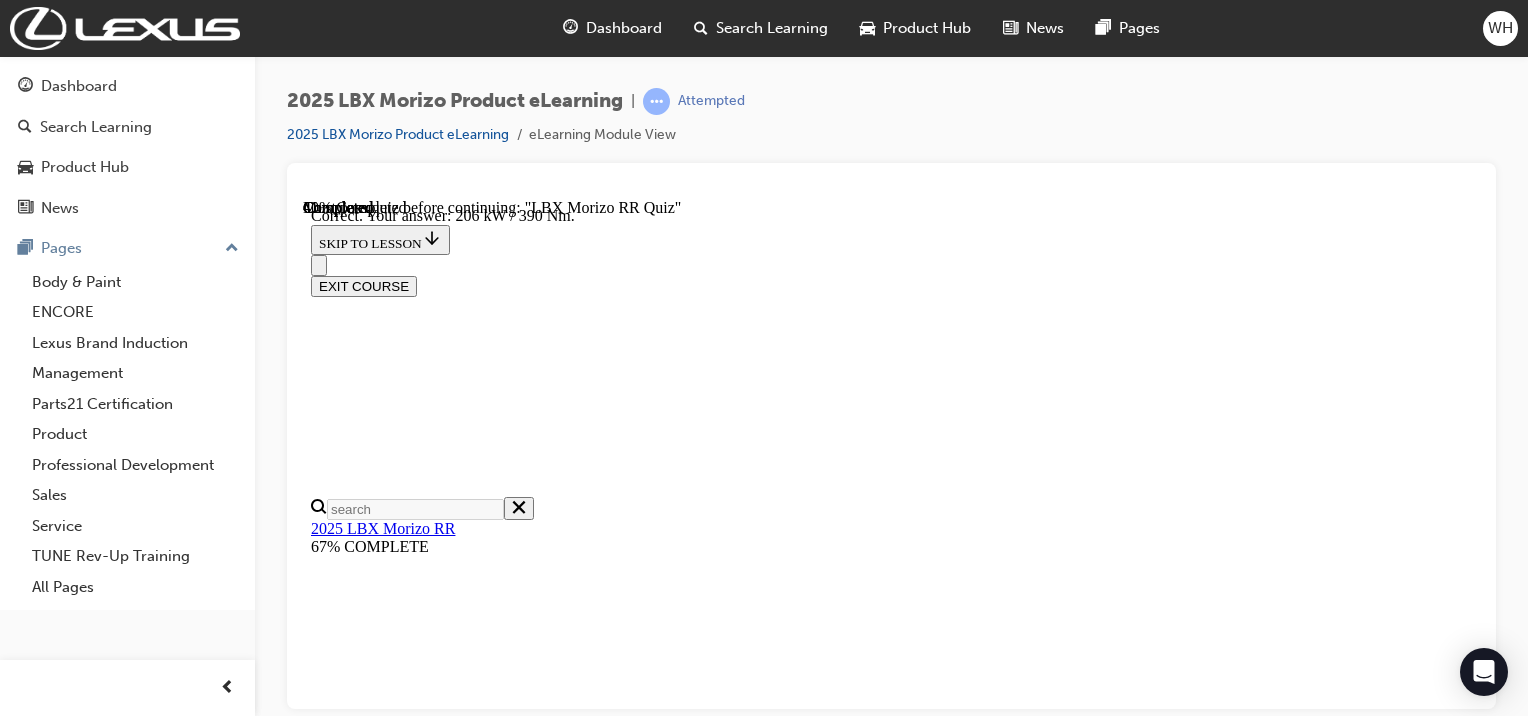 click on "NEXT" at bounding box center [337, 24319] 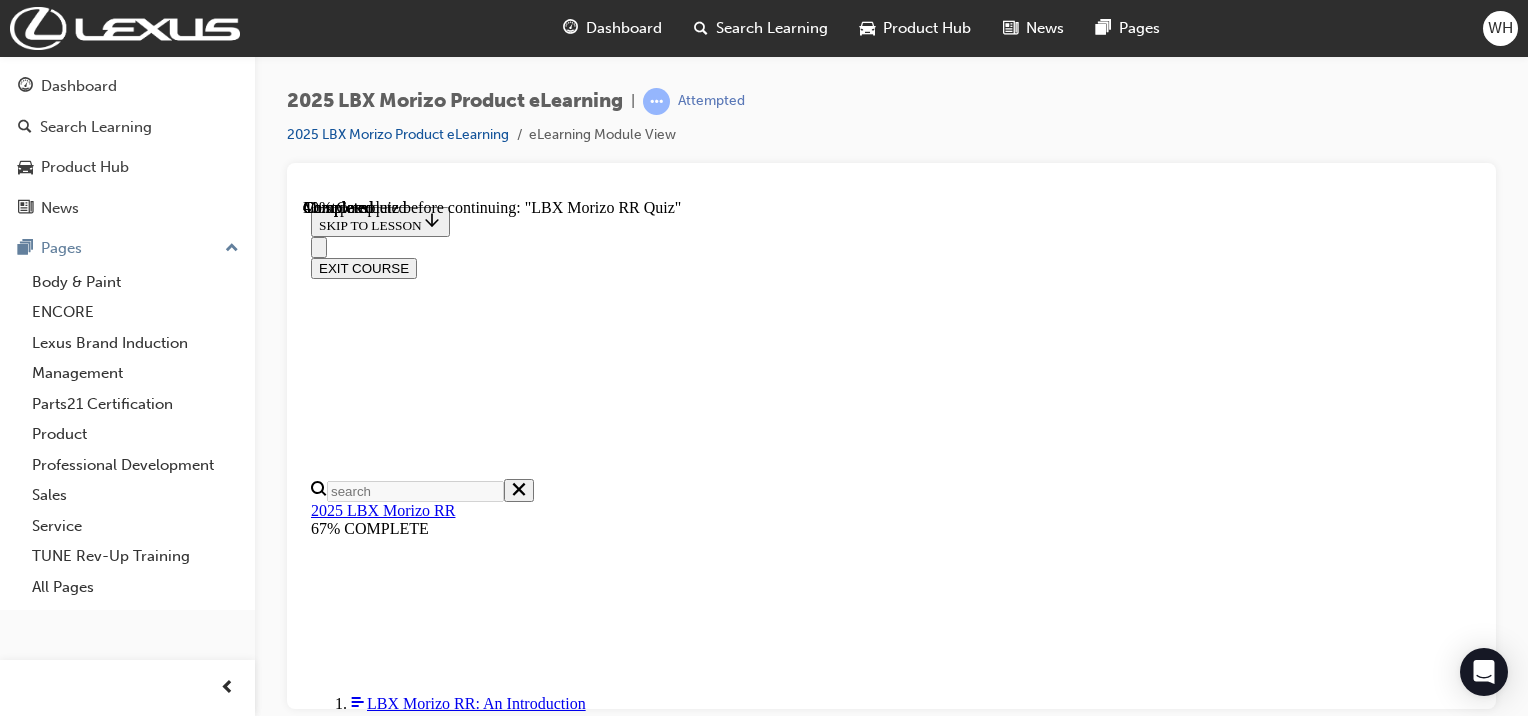 scroll, scrollTop: 312, scrollLeft: 0, axis: vertical 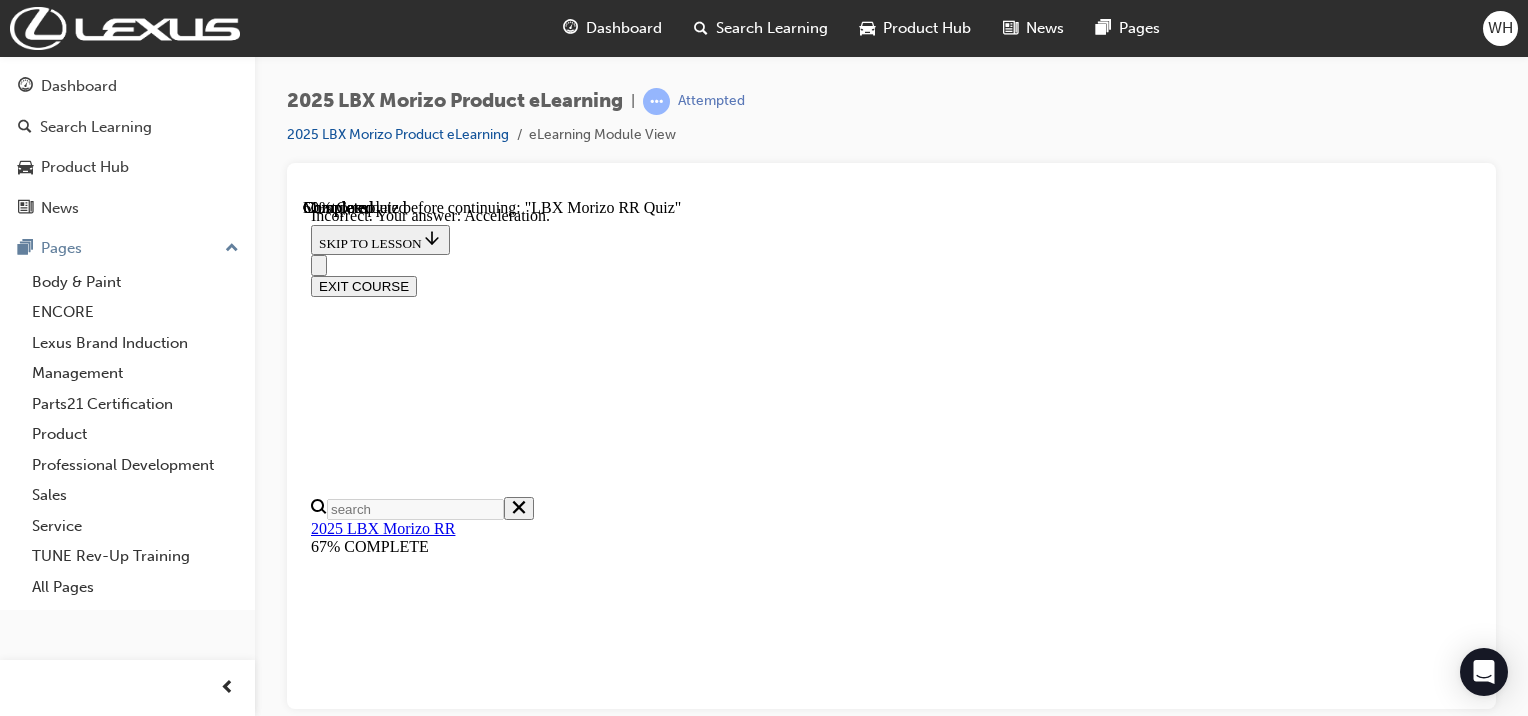 click on "NEXT" at bounding box center [337, 26082] 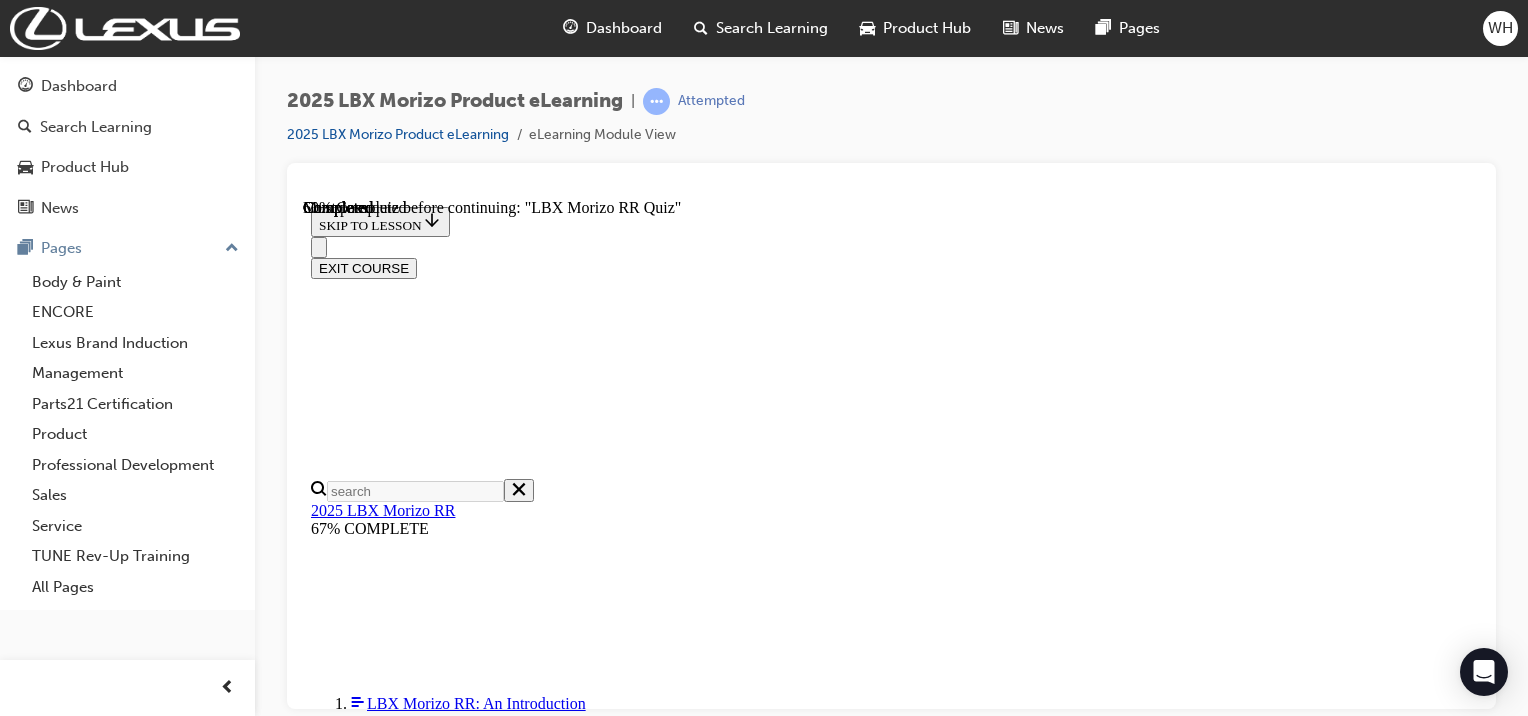 scroll, scrollTop: 547, scrollLeft: 0, axis: vertical 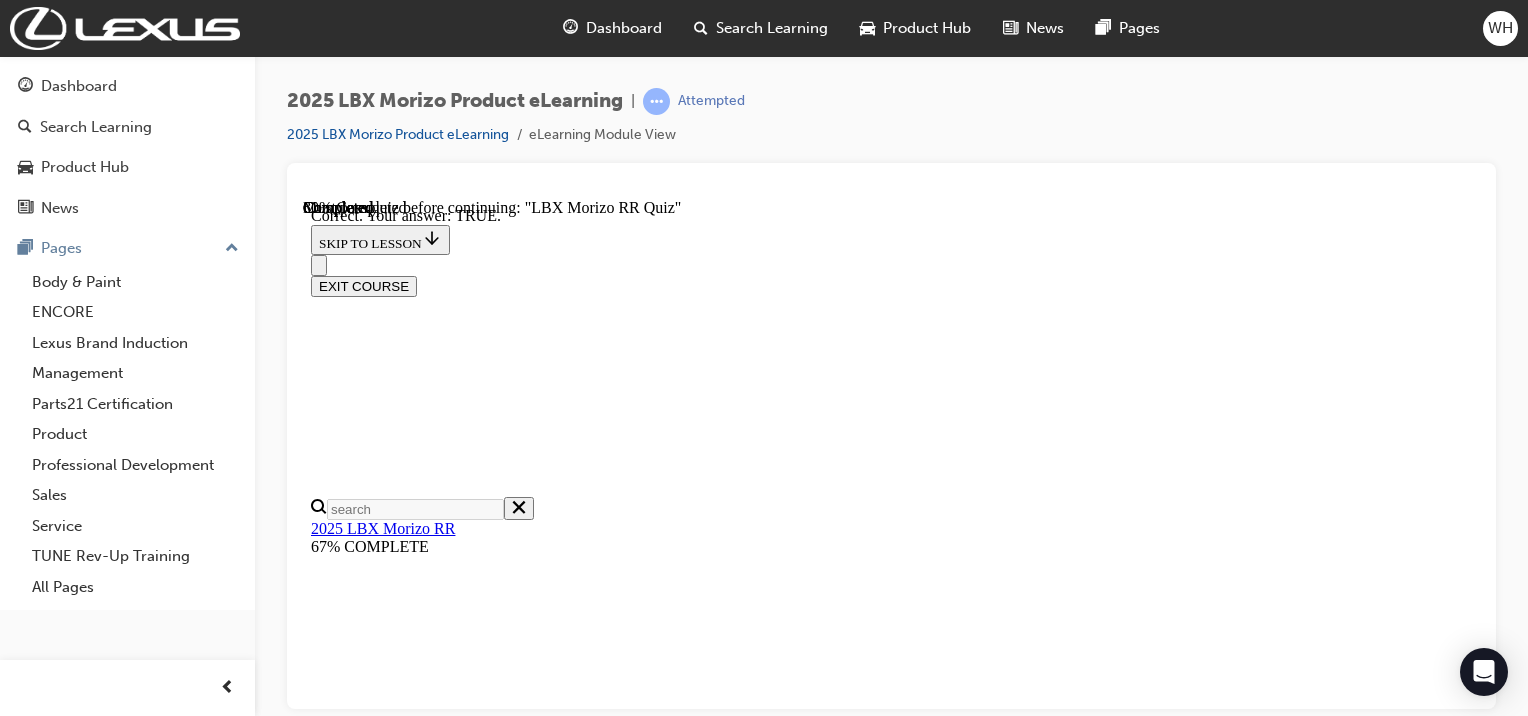 click on "NEXT" at bounding box center [337, 22589] 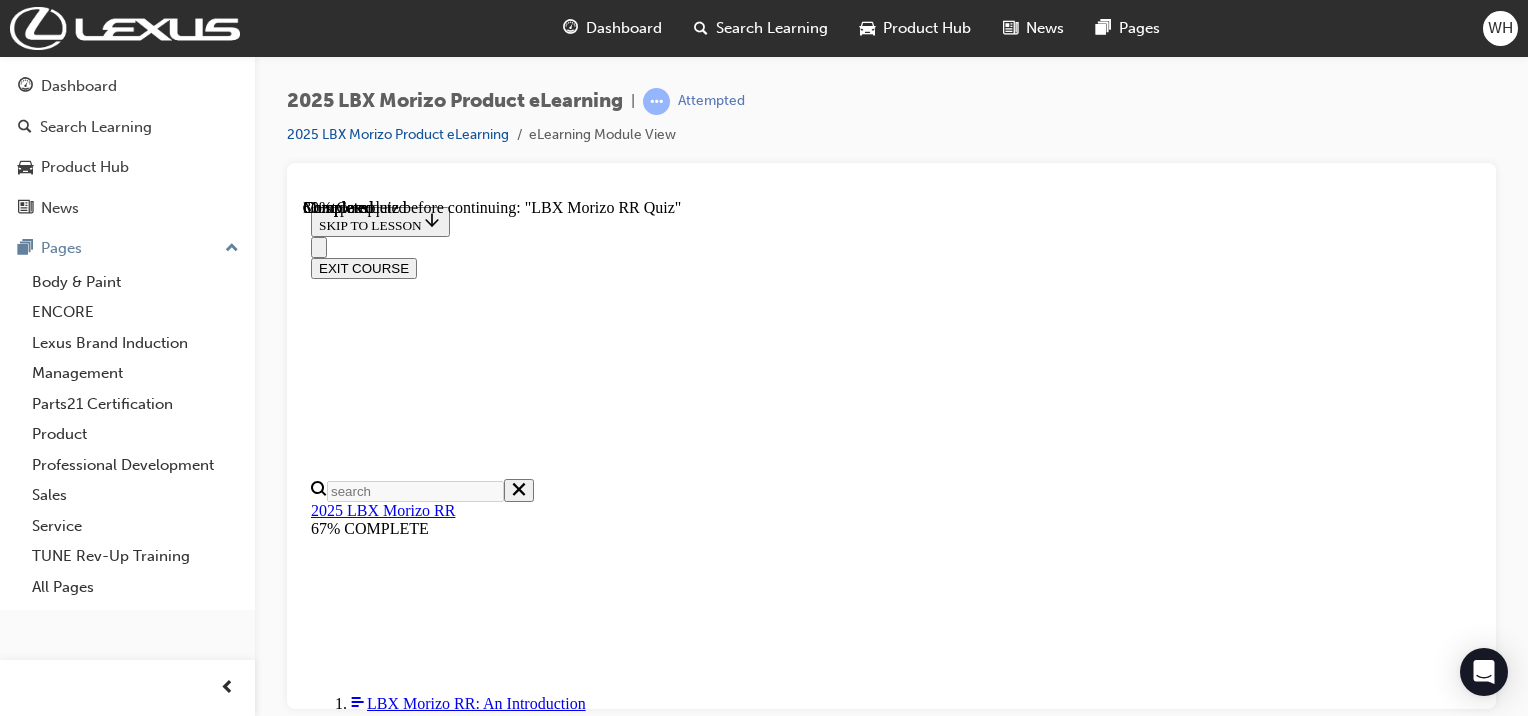 scroll, scrollTop: 580, scrollLeft: 0, axis: vertical 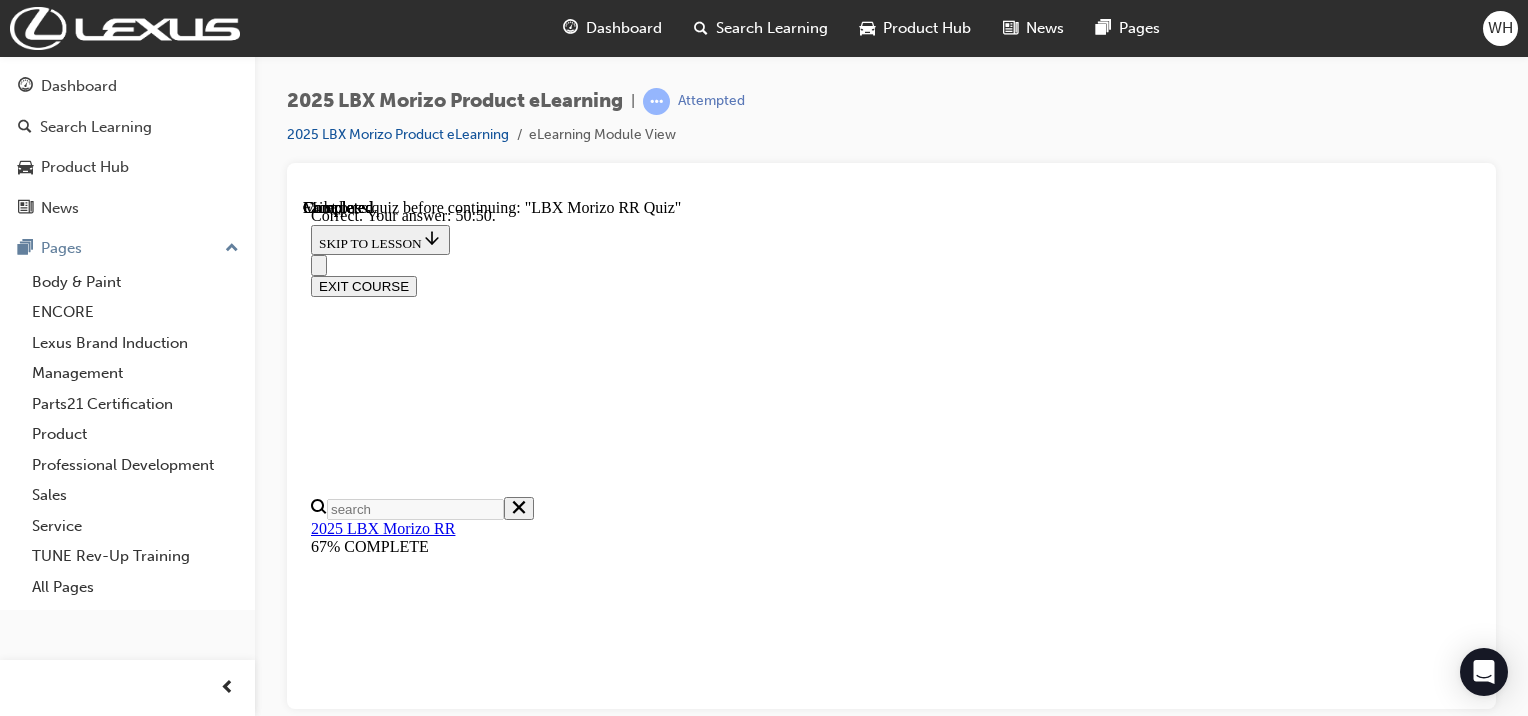 click on "NEXT" at bounding box center (337, 22990) 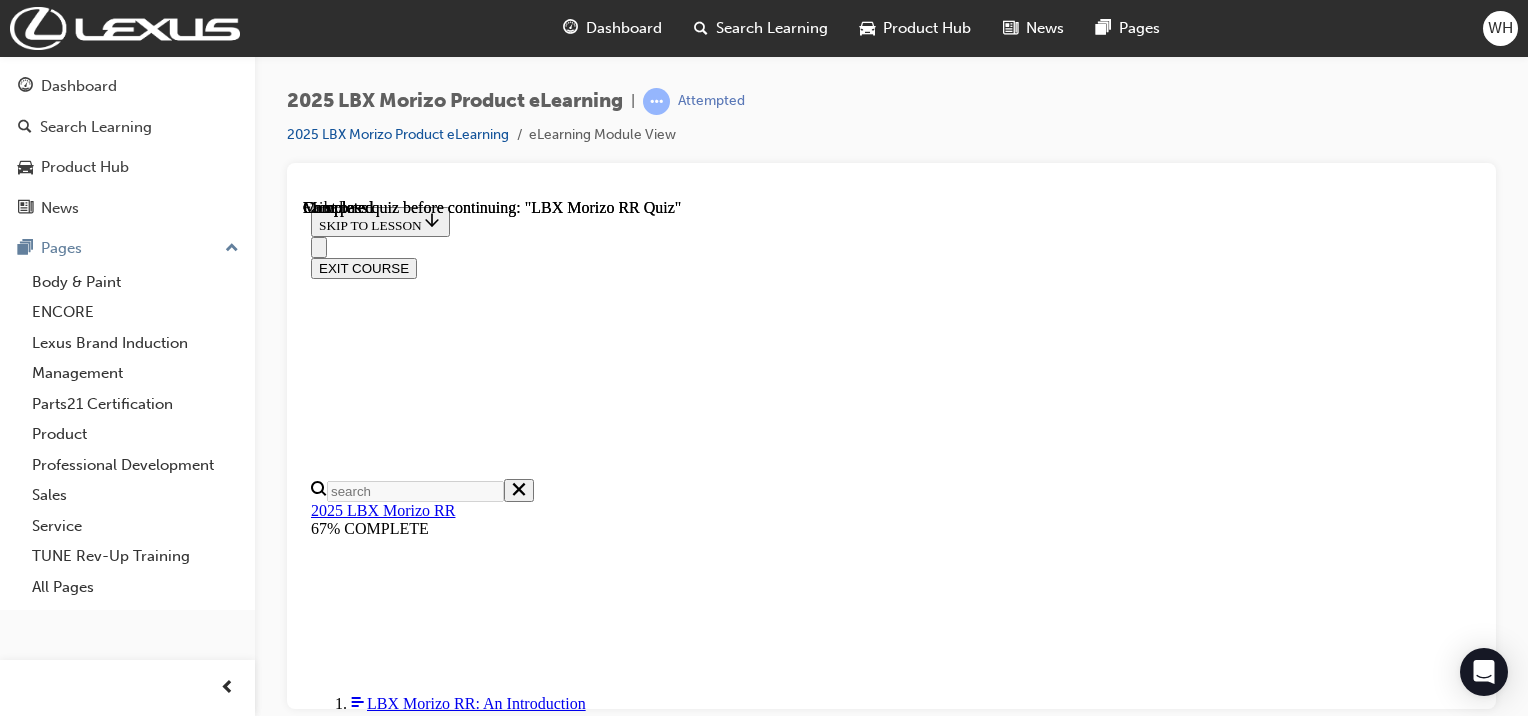scroll, scrollTop: 585, scrollLeft: 0, axis: vertical 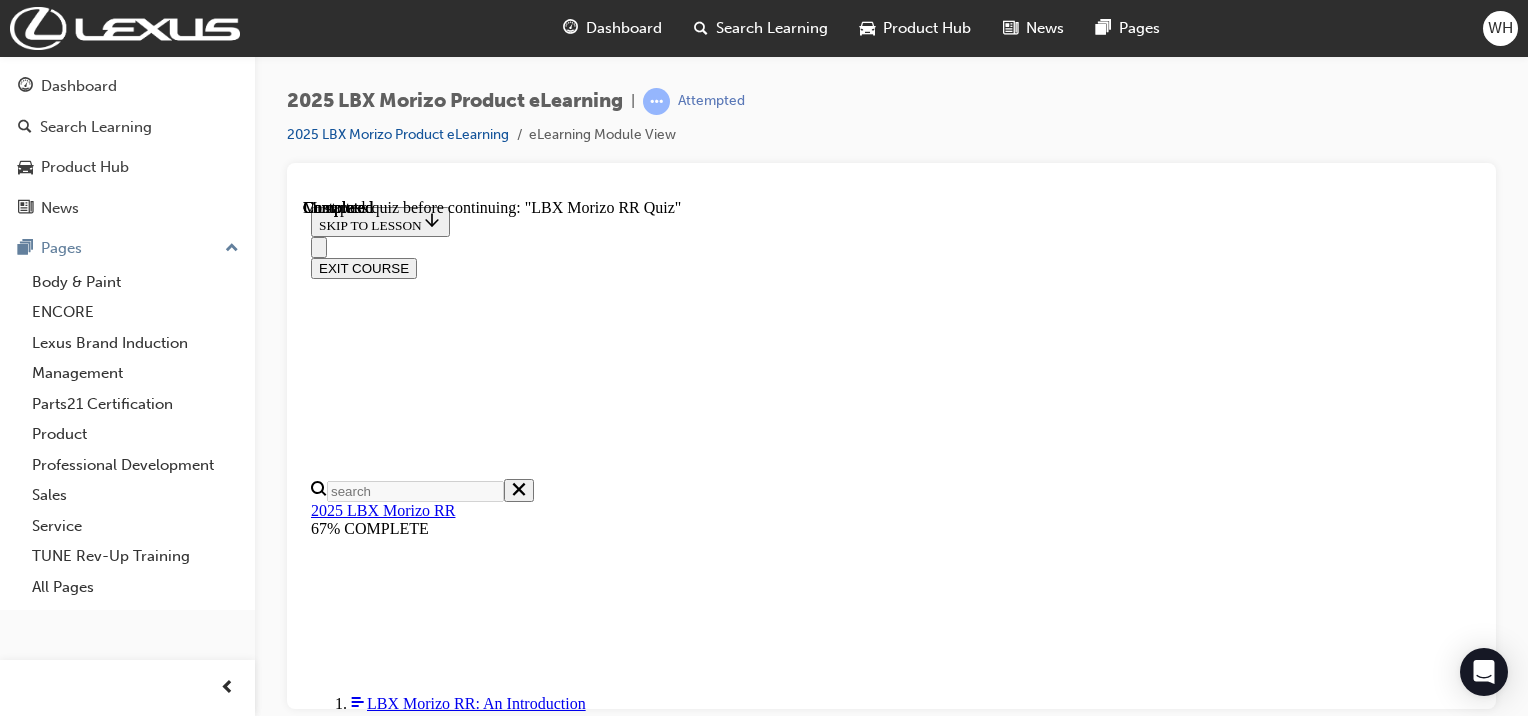 click on "TAKE AGAIN" at bounding box center (359, 8923) 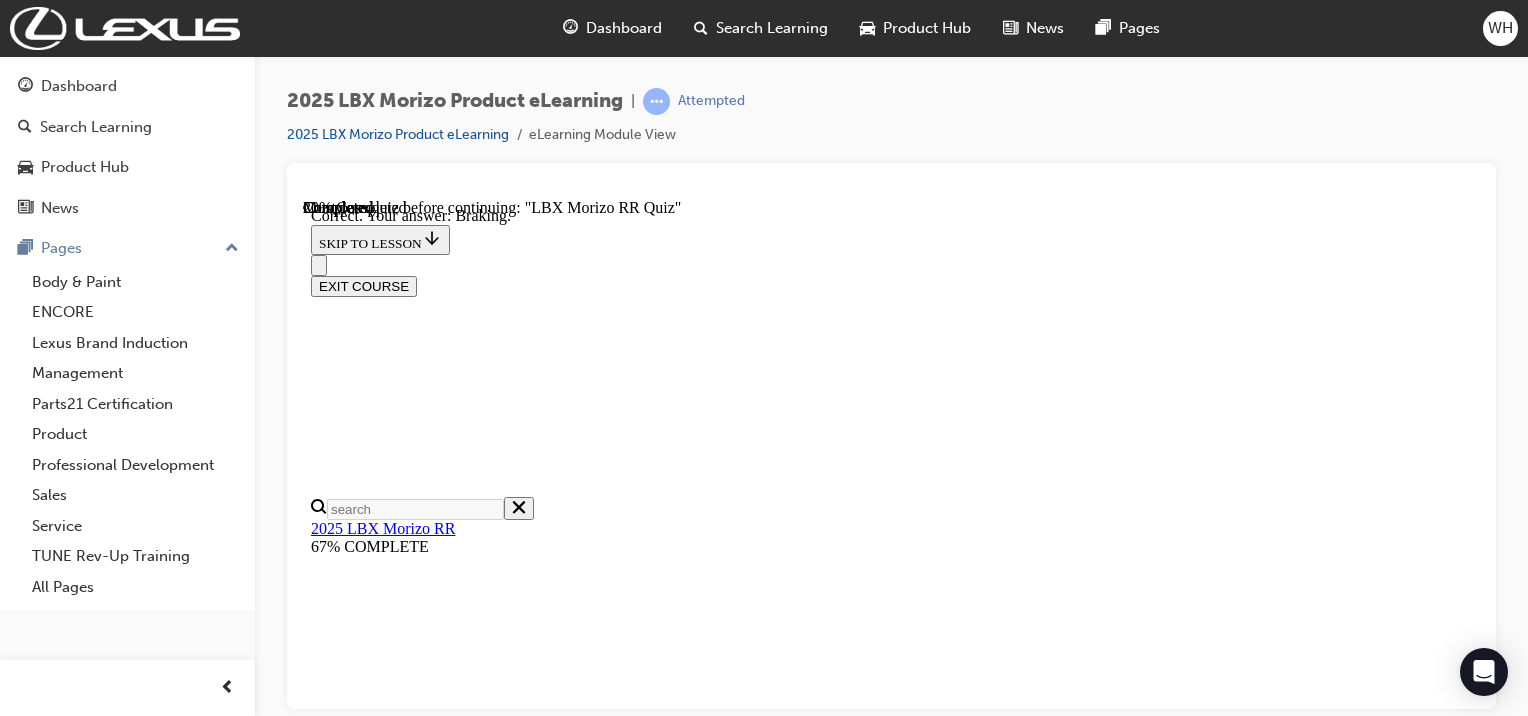scroll, scrollTop: 541, scrollLeft: 0, axis: vertical 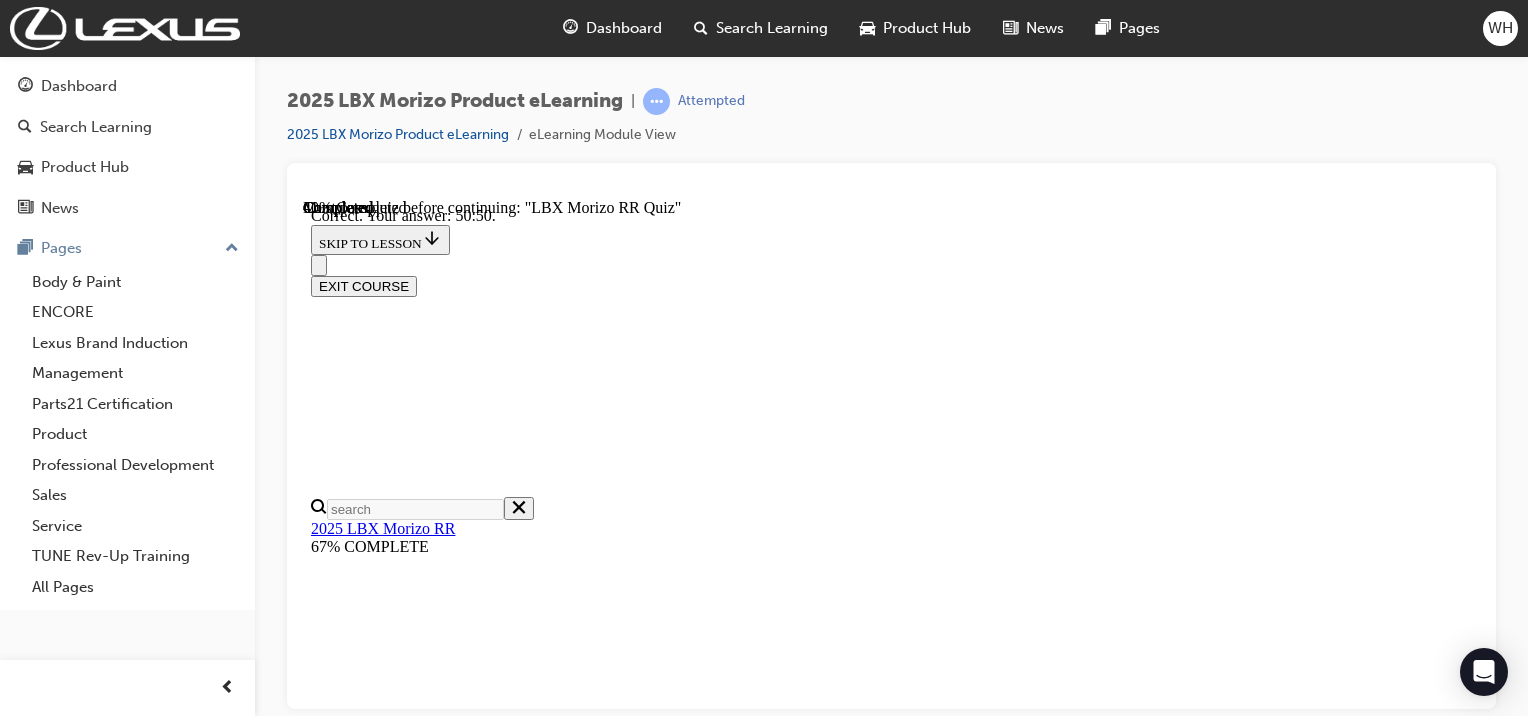 click on "NEXT" at bounding box center (337, 26845) 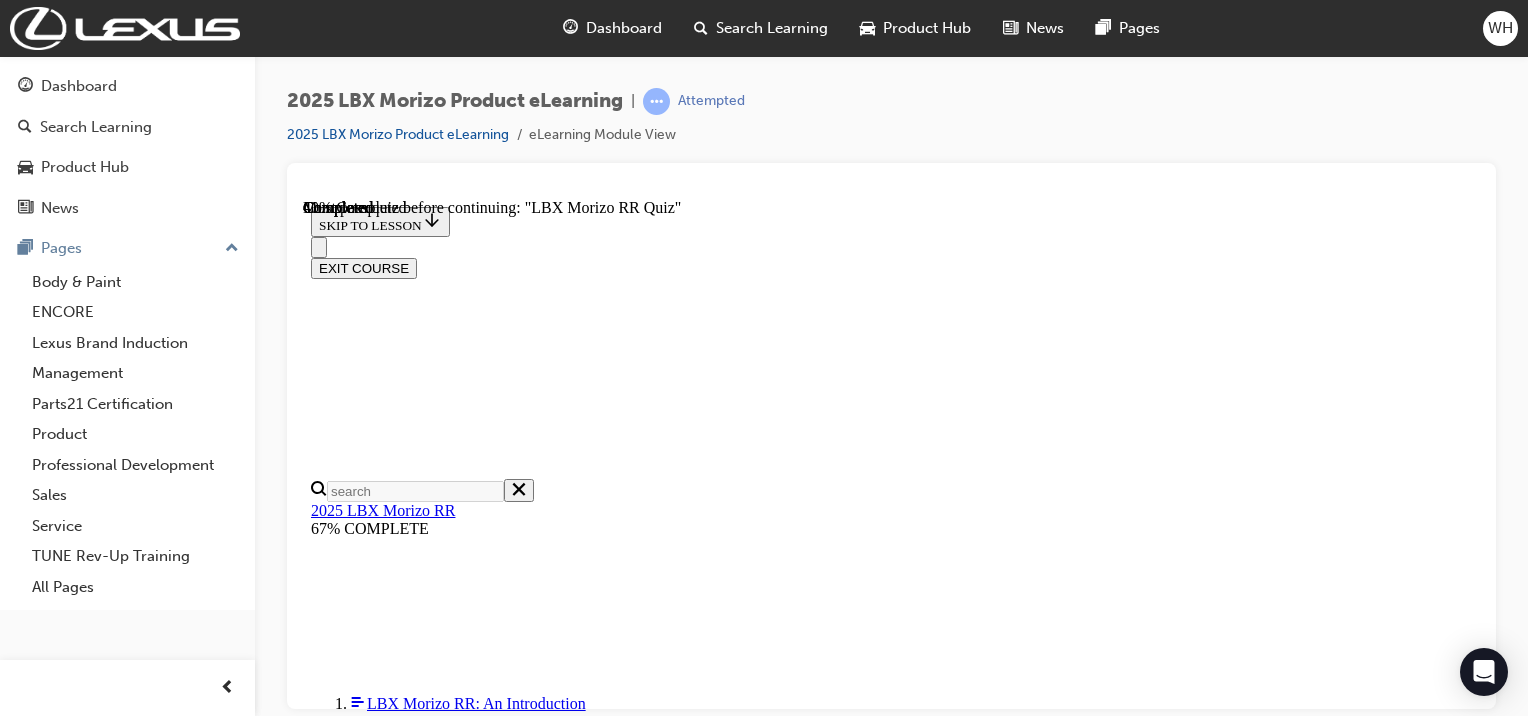 scroll, scrollTop: 719, scrollLeft: 0, axis: vertical 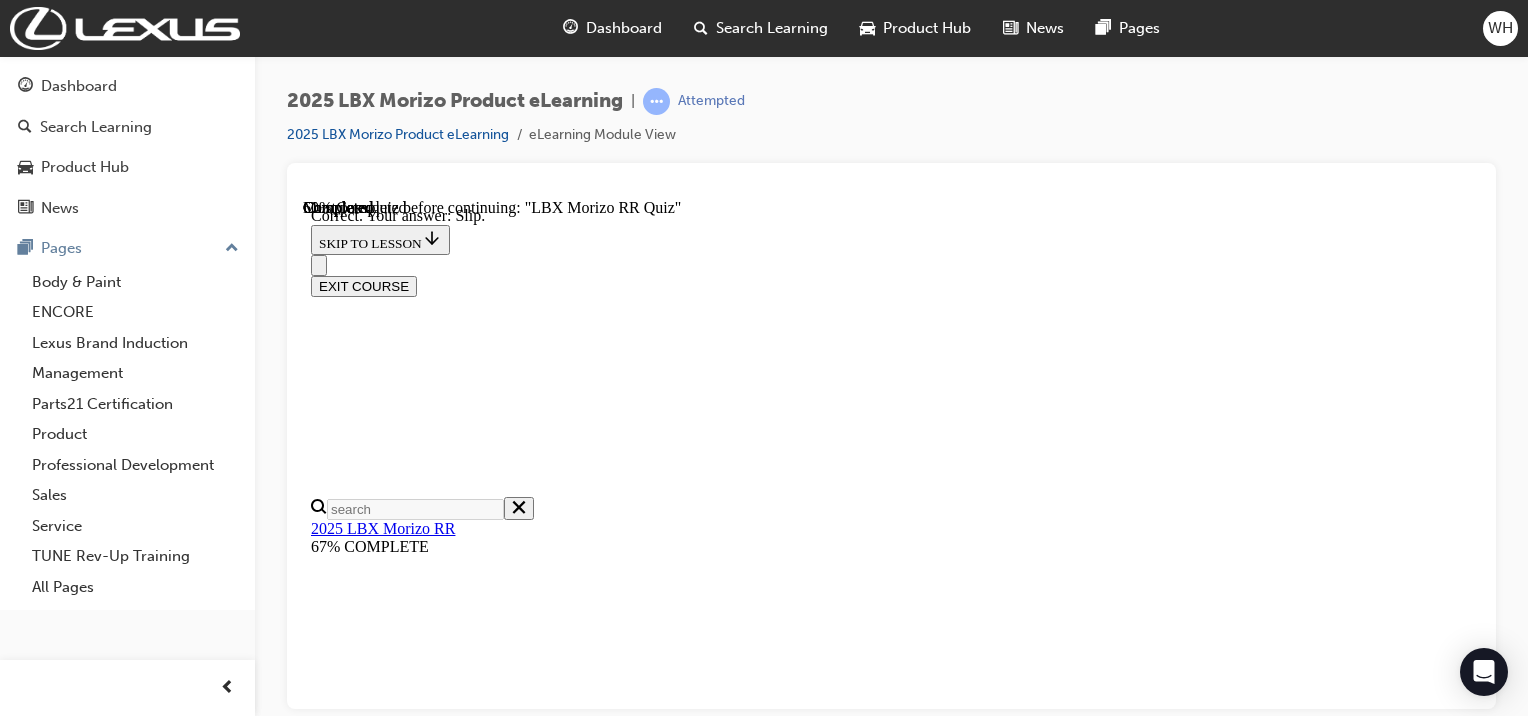 click on "NEXT" at bounding box center (337, 24770) 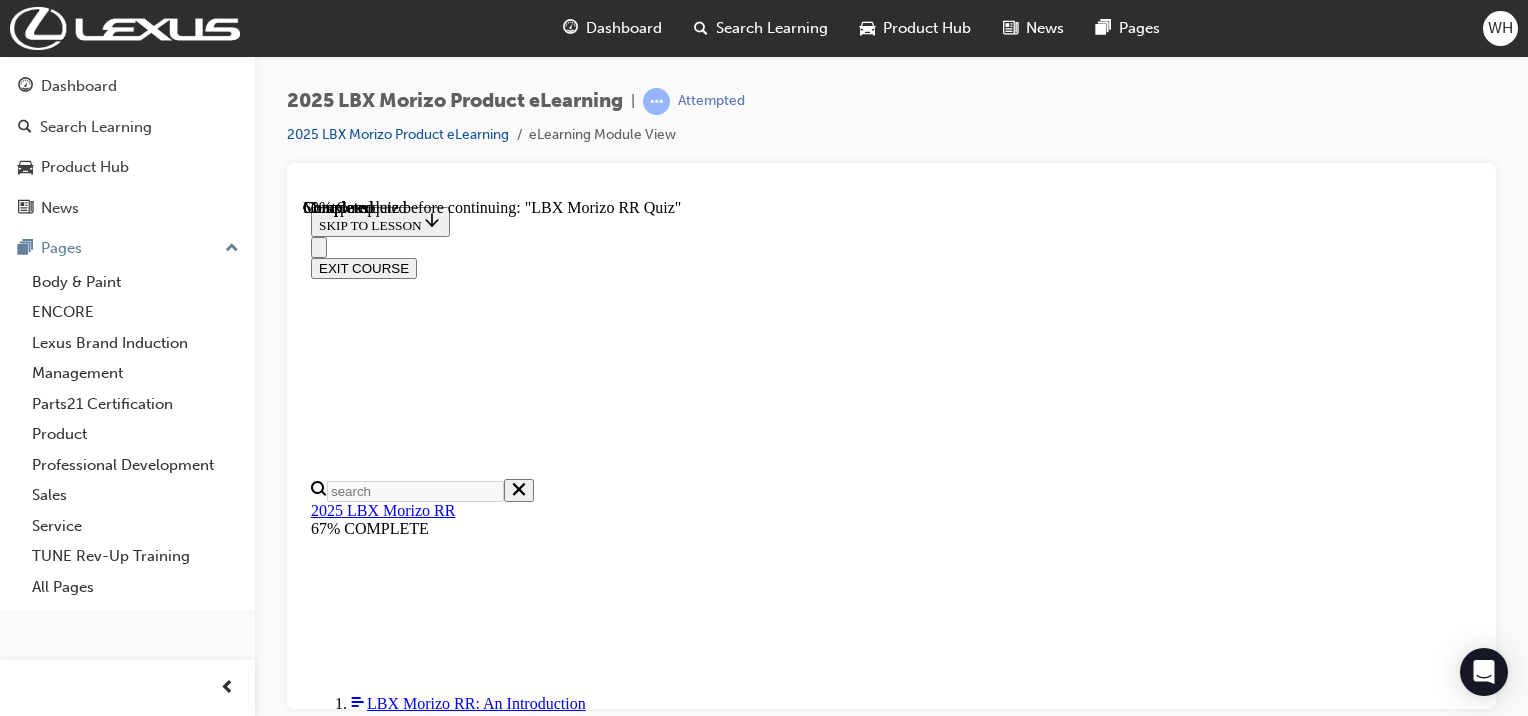 scroll, scrollTop: 565, scrollLeft: 0, axis: vertical 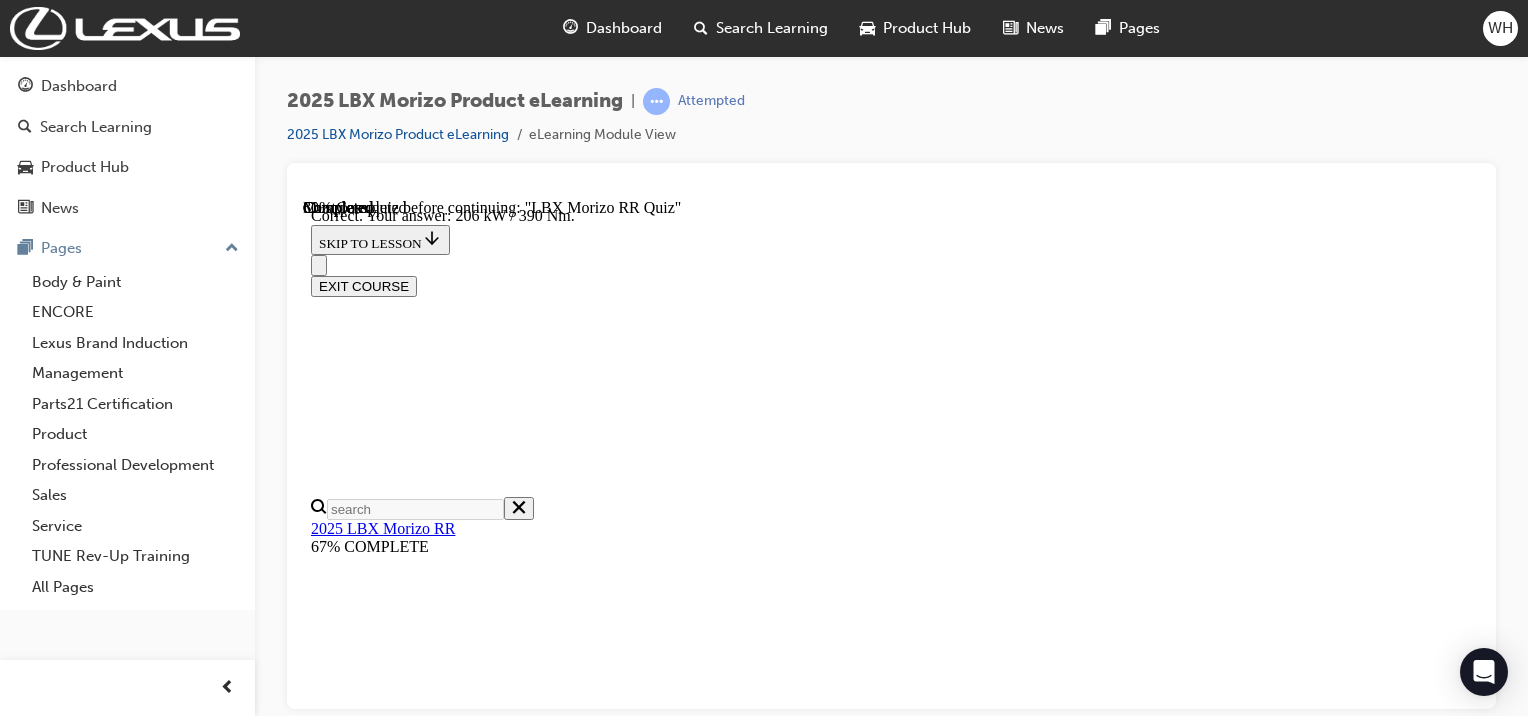 click on "NEXT" at bounding box center [337, 24319] 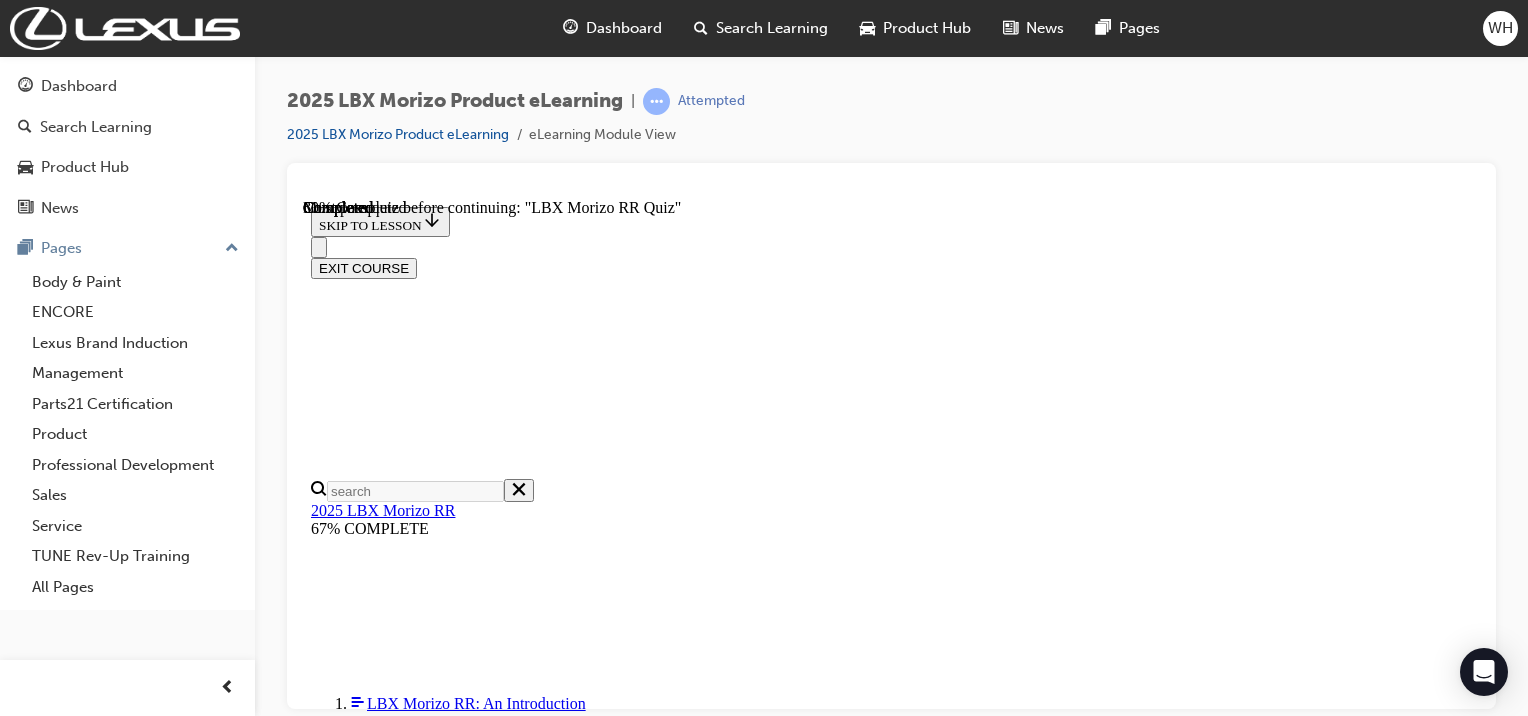 scroll, scrollTop: 599, scrollLeft: 0, axis: vertical 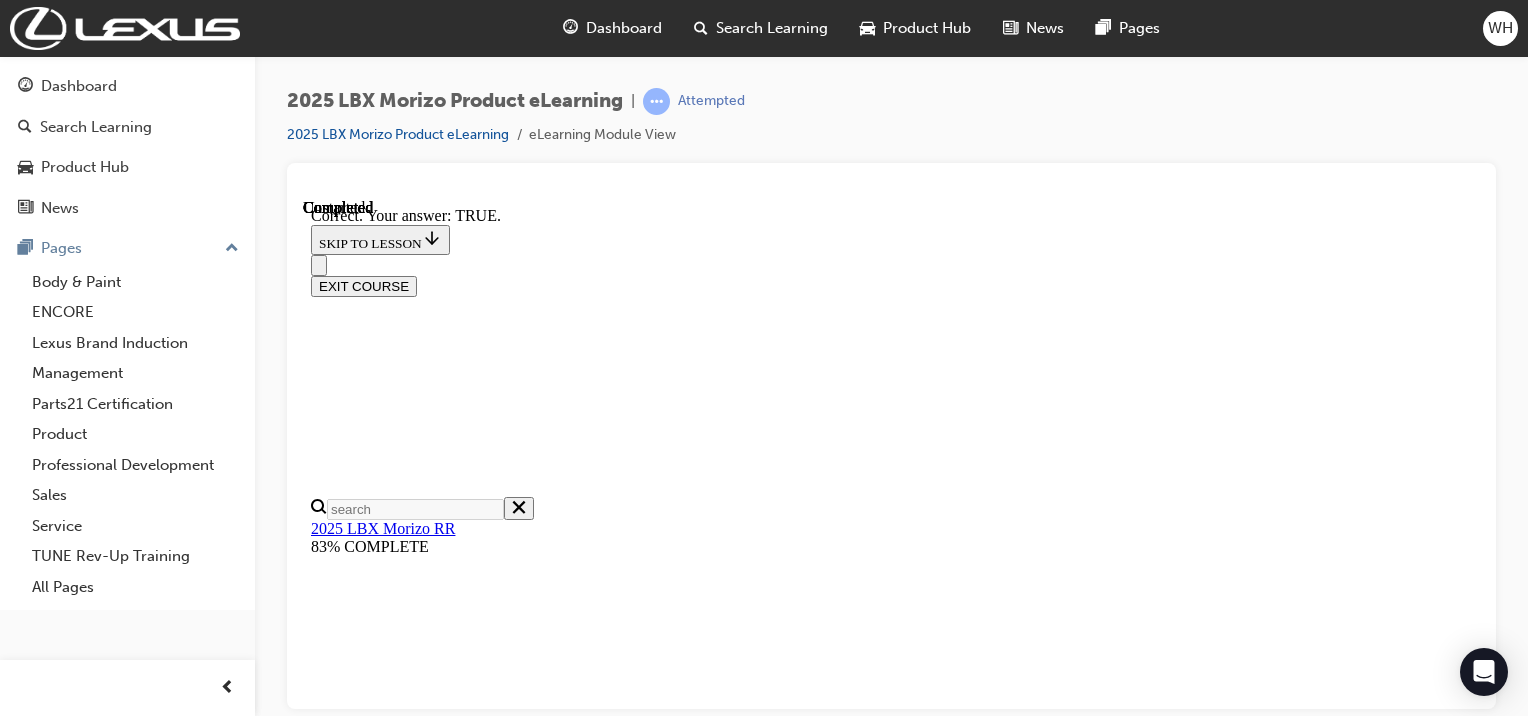 click on "NEXT" at bounding box center (337, 22625) 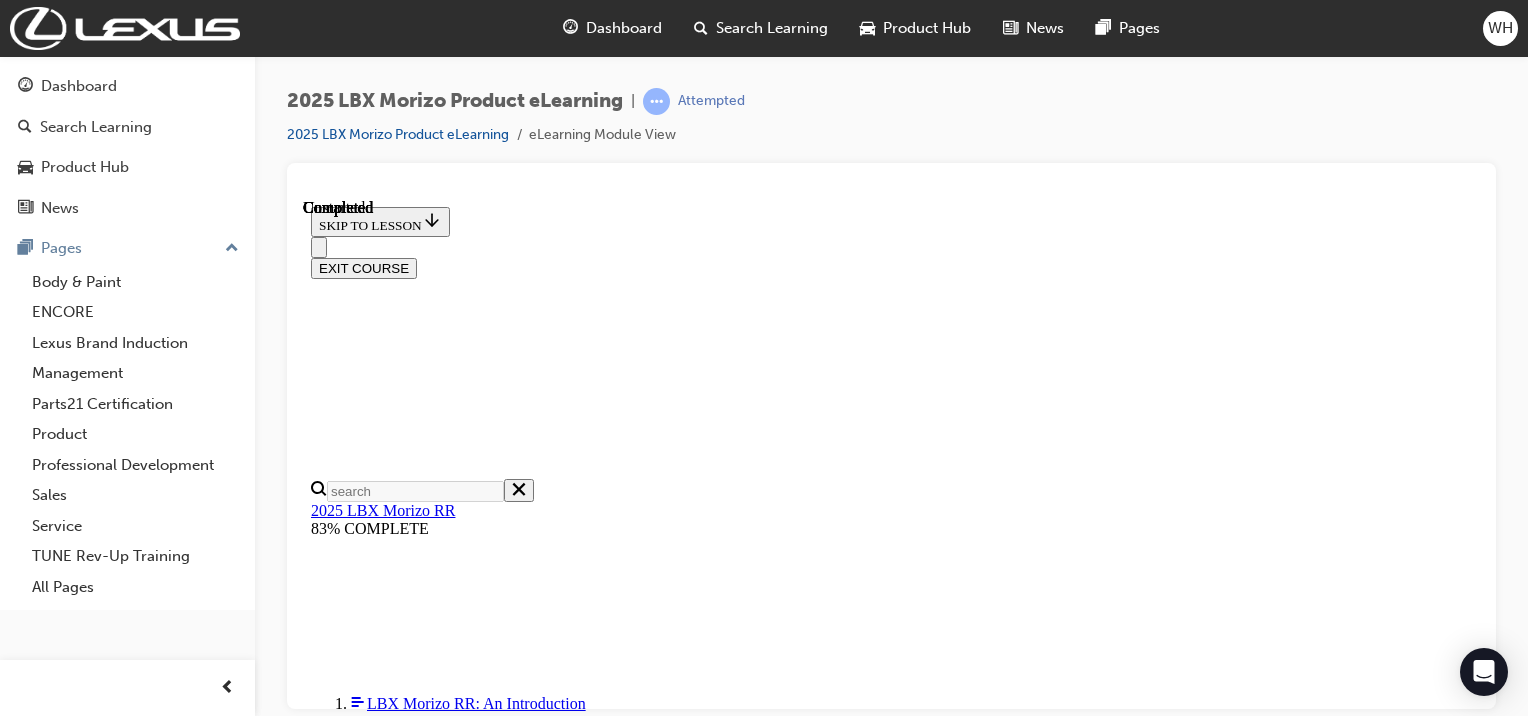 scroll, scrollTop: 585, scrollLeft: 0, axis: vertical 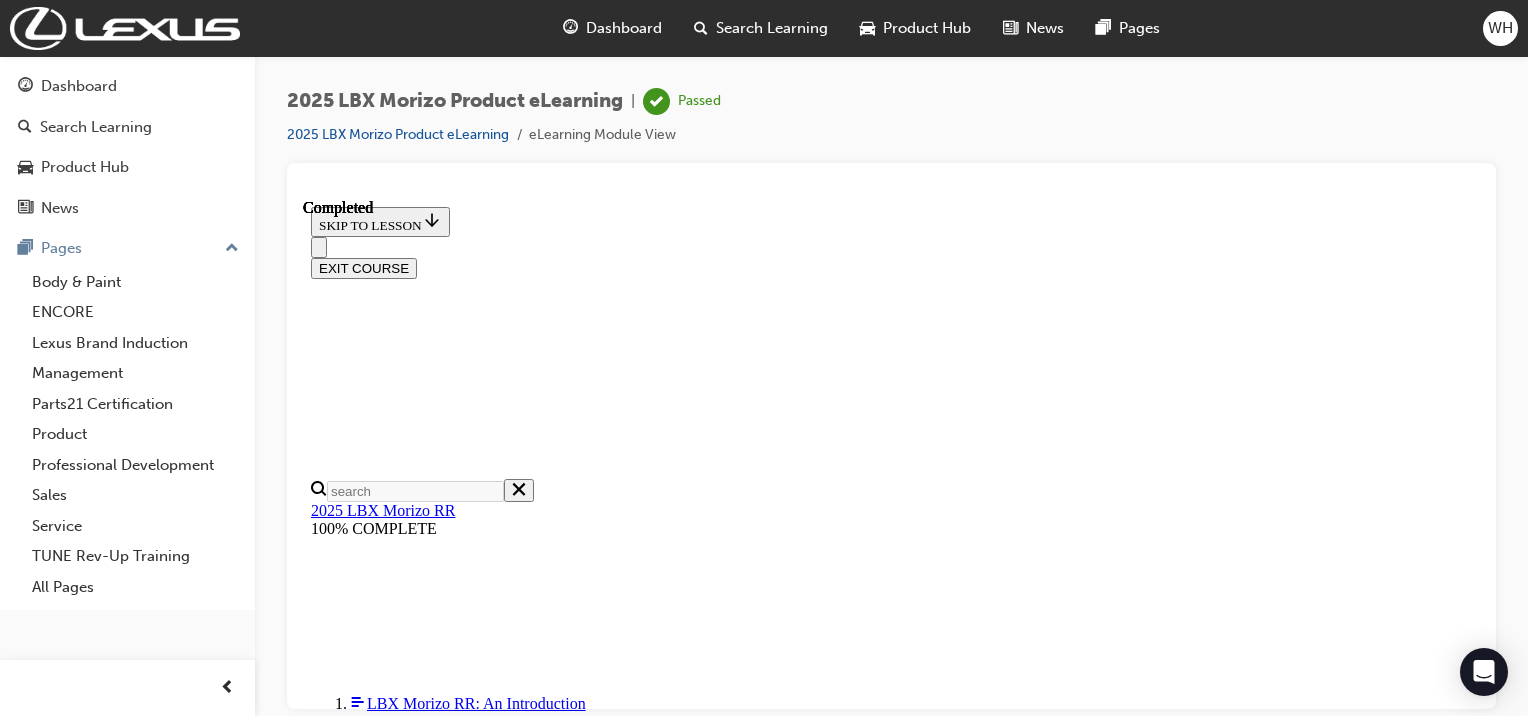 click on "EXIT COURSE" at bounding box center [364, 267] 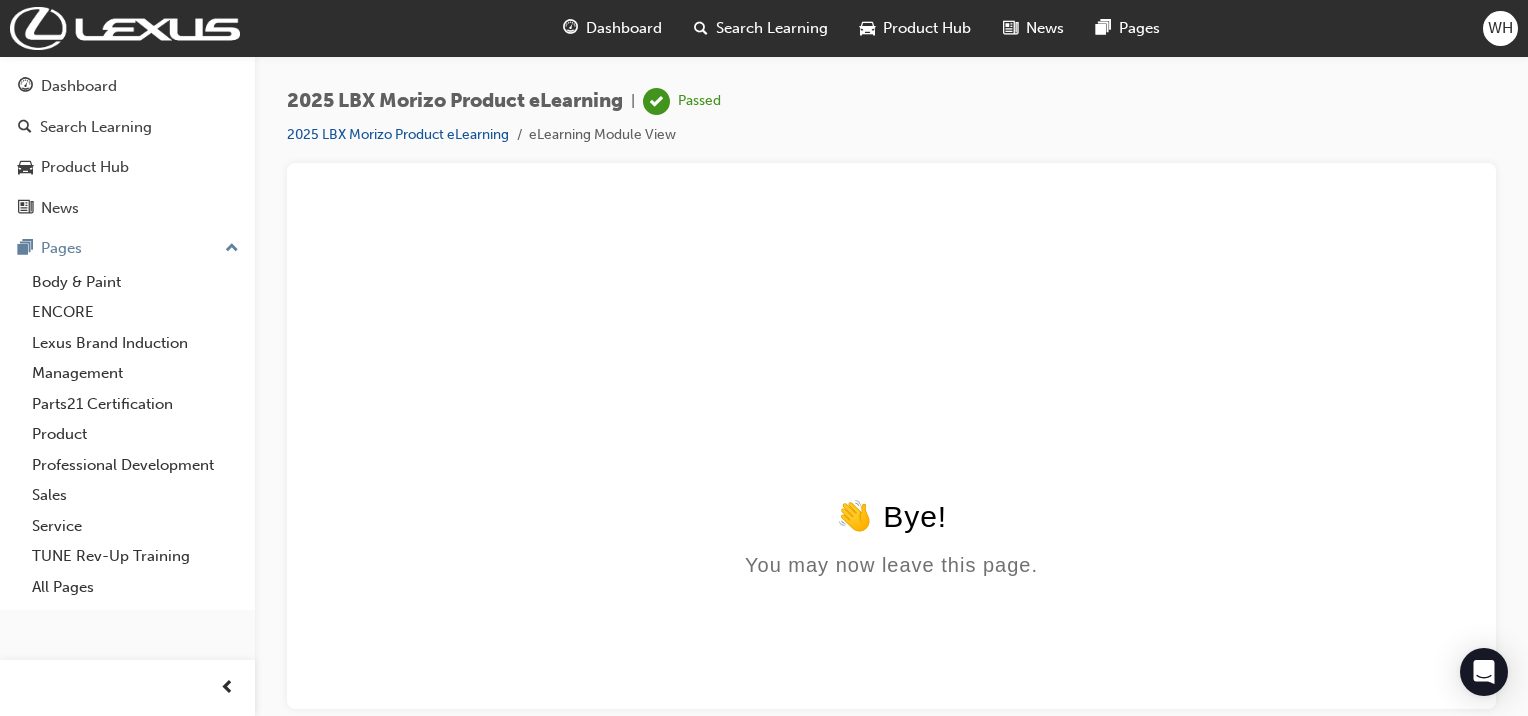 scroll, scrollTop: 0, scrollLeft: 0, axis: both 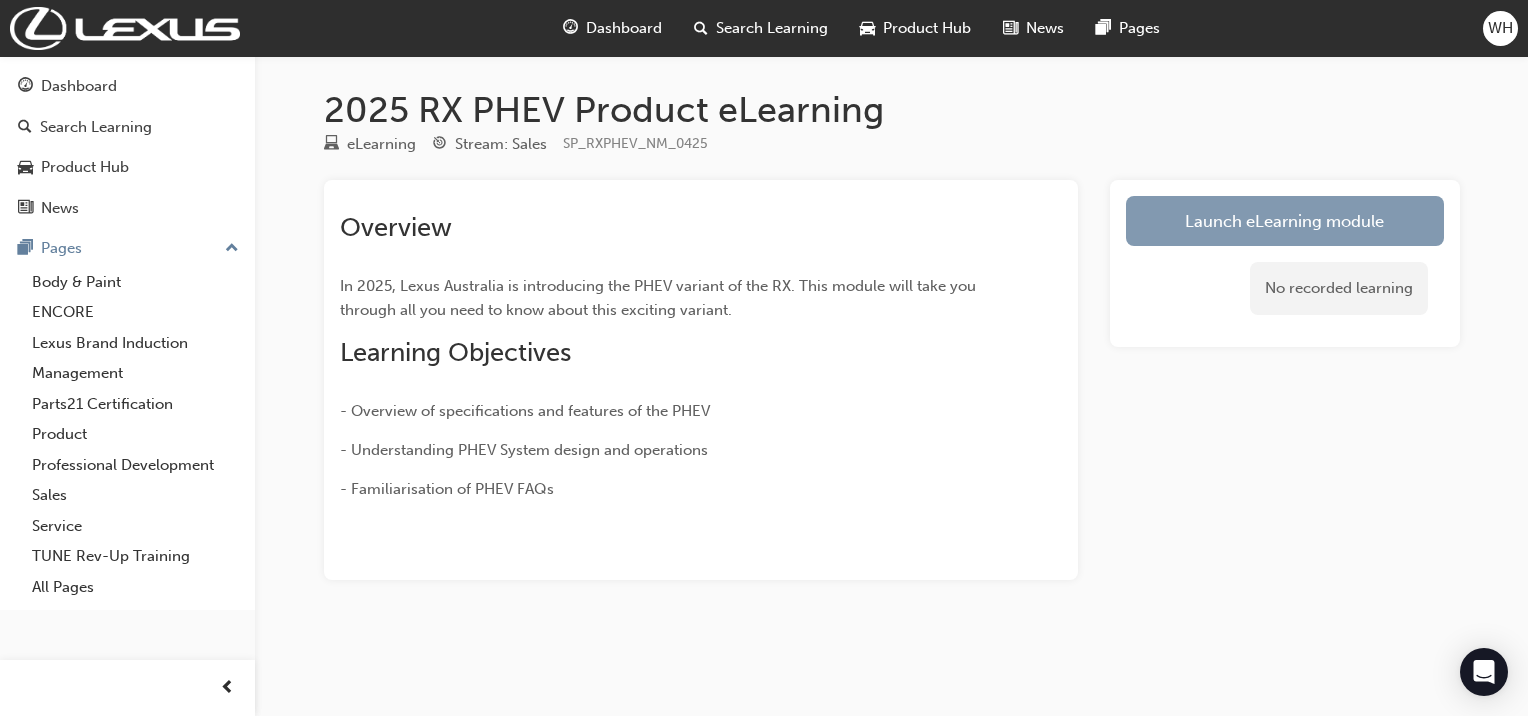 click on "Launch eLearning module" at bounding box center [1285, 221] 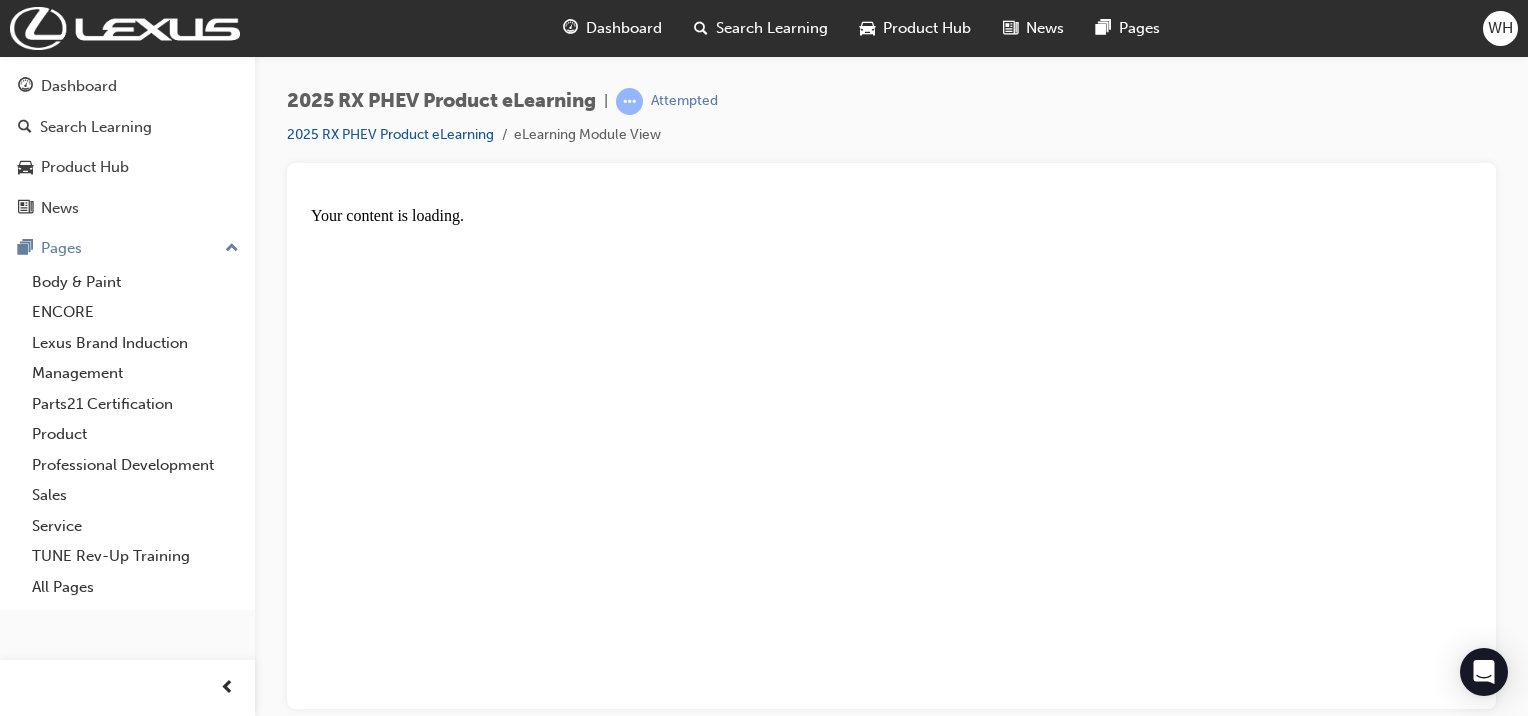 scroll, scrollTop: 0, scrollLeft: 0, axis: both 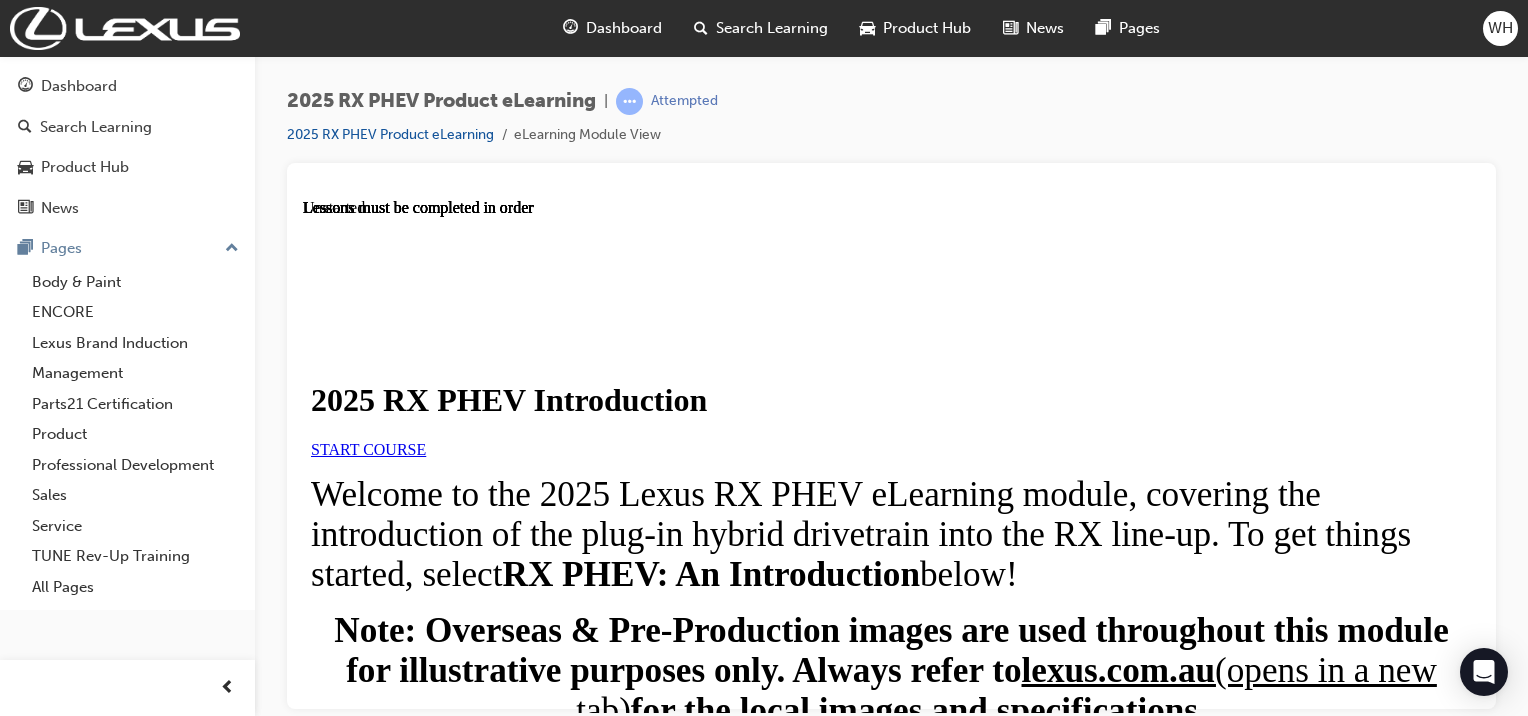 click on "START COURSE" at bounding box center (368, 448) 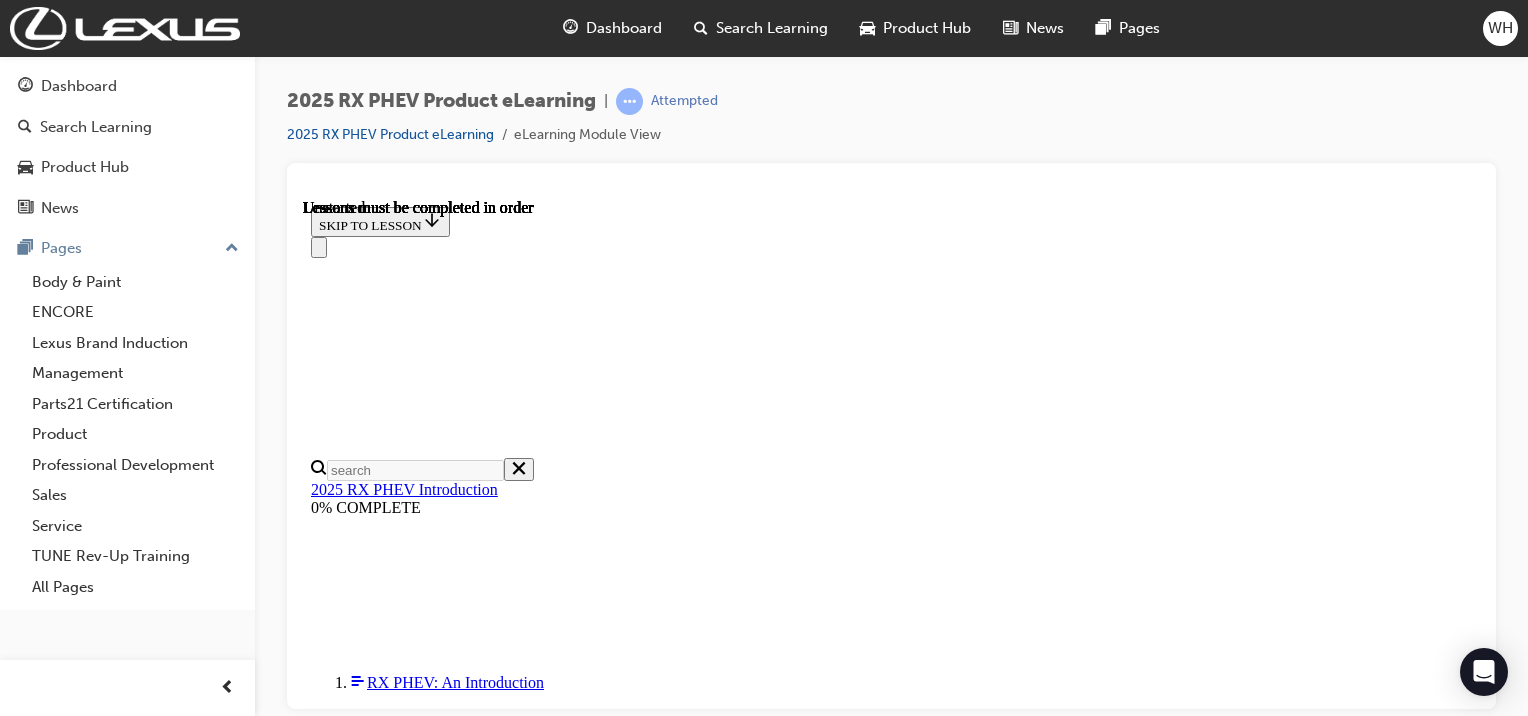 scroll, scrollTop: 70, scrollLeft: 0, axis: vertical 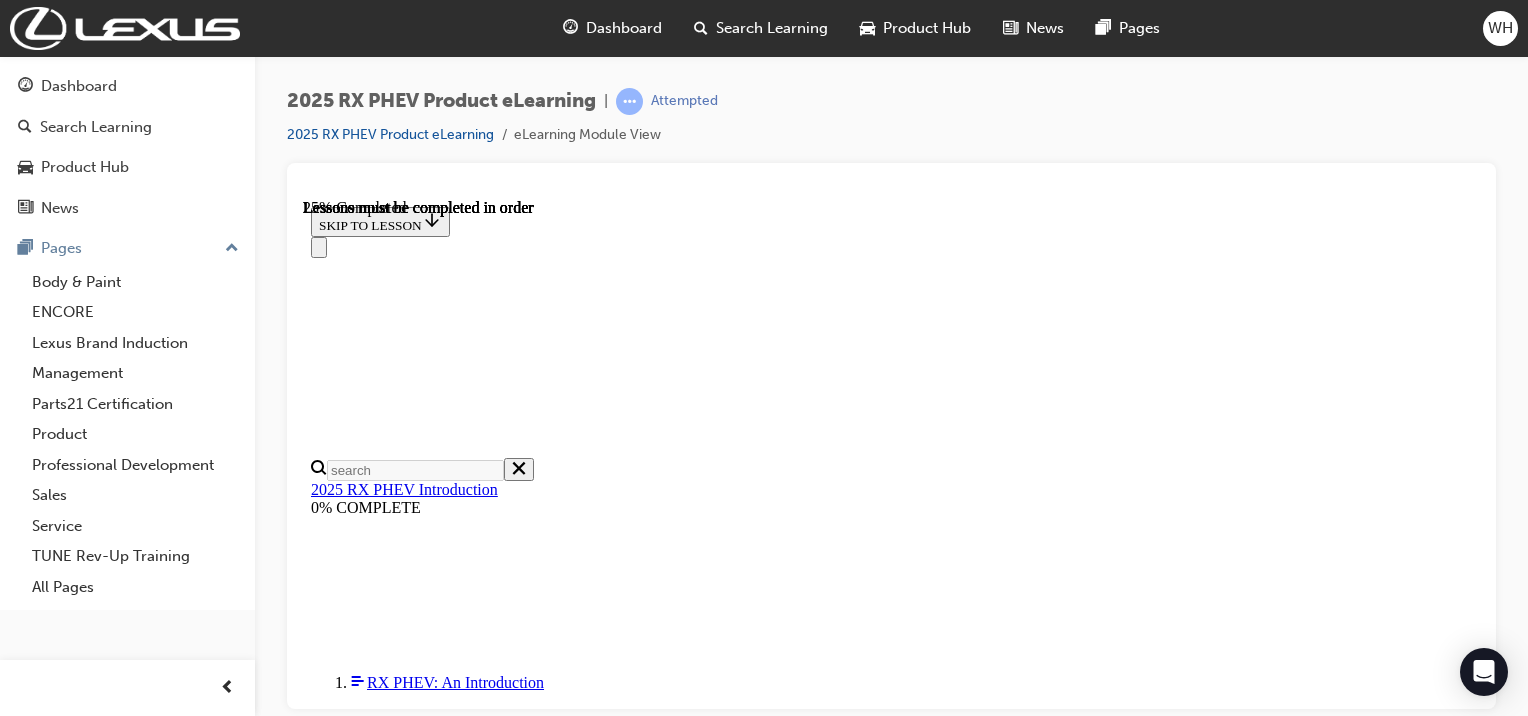 drag, startPoint x: 1473, startPoint y: 290, endPoint x: 1821, endPoint y: 701, distance: 538.5397 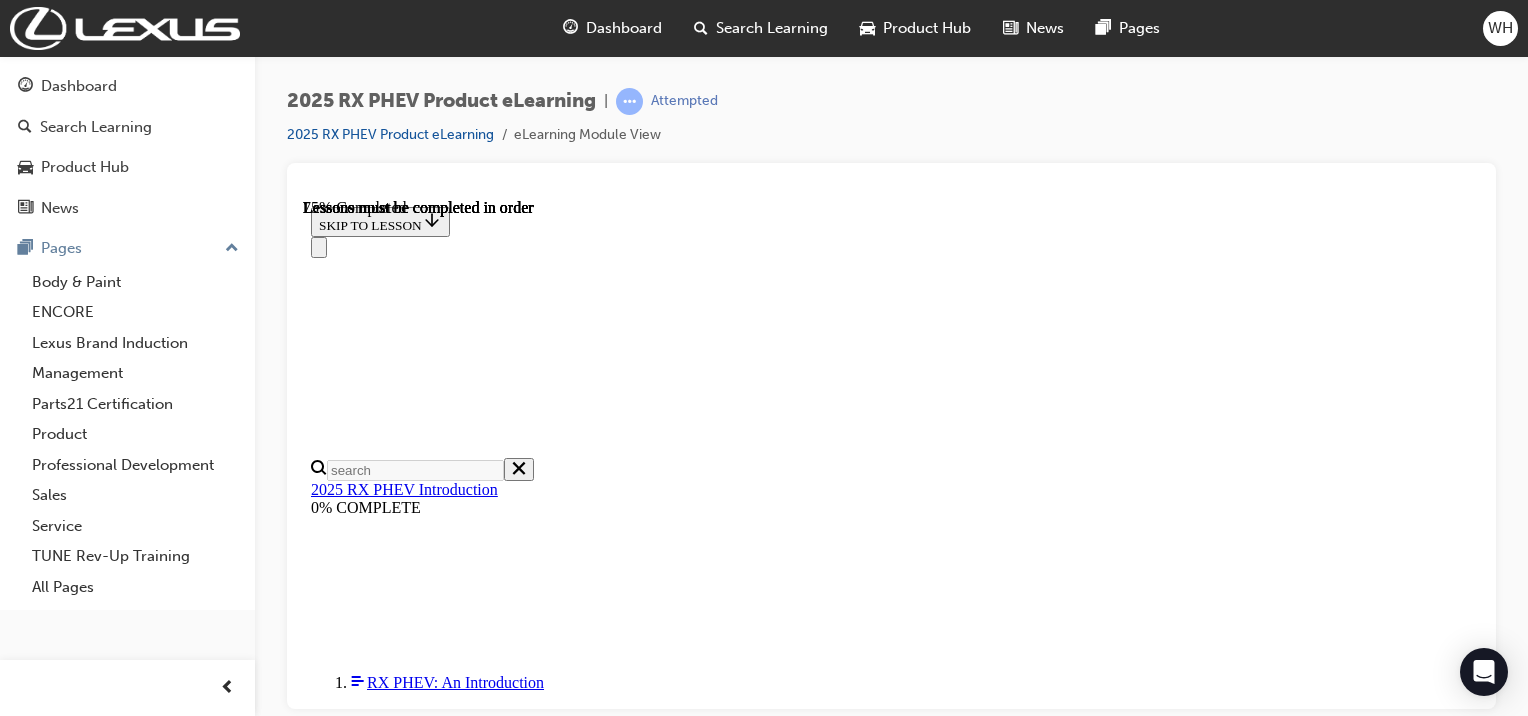 scroll, scrollTop: 1609, scrollLeft: 0, axis: vertical 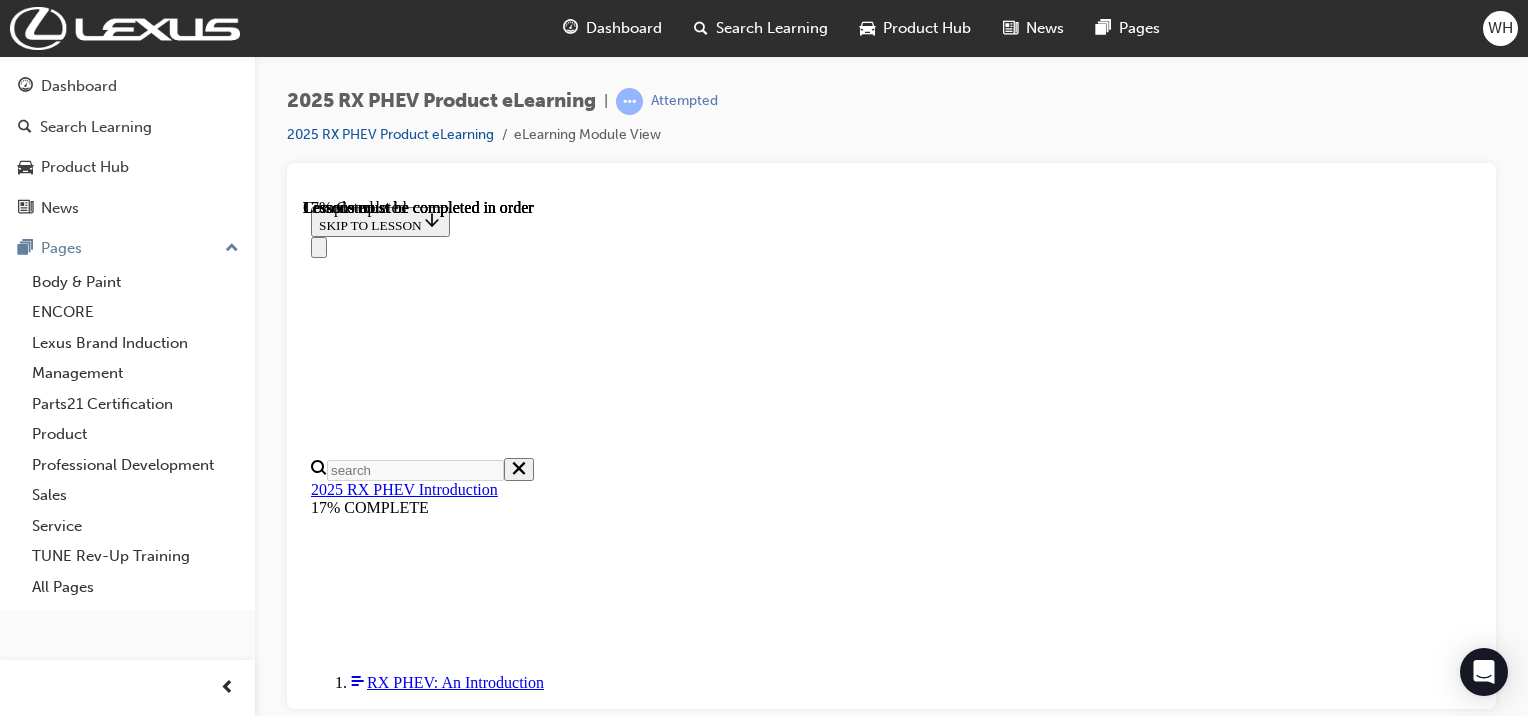 click on "OK" at bounding box center (328, 9202) 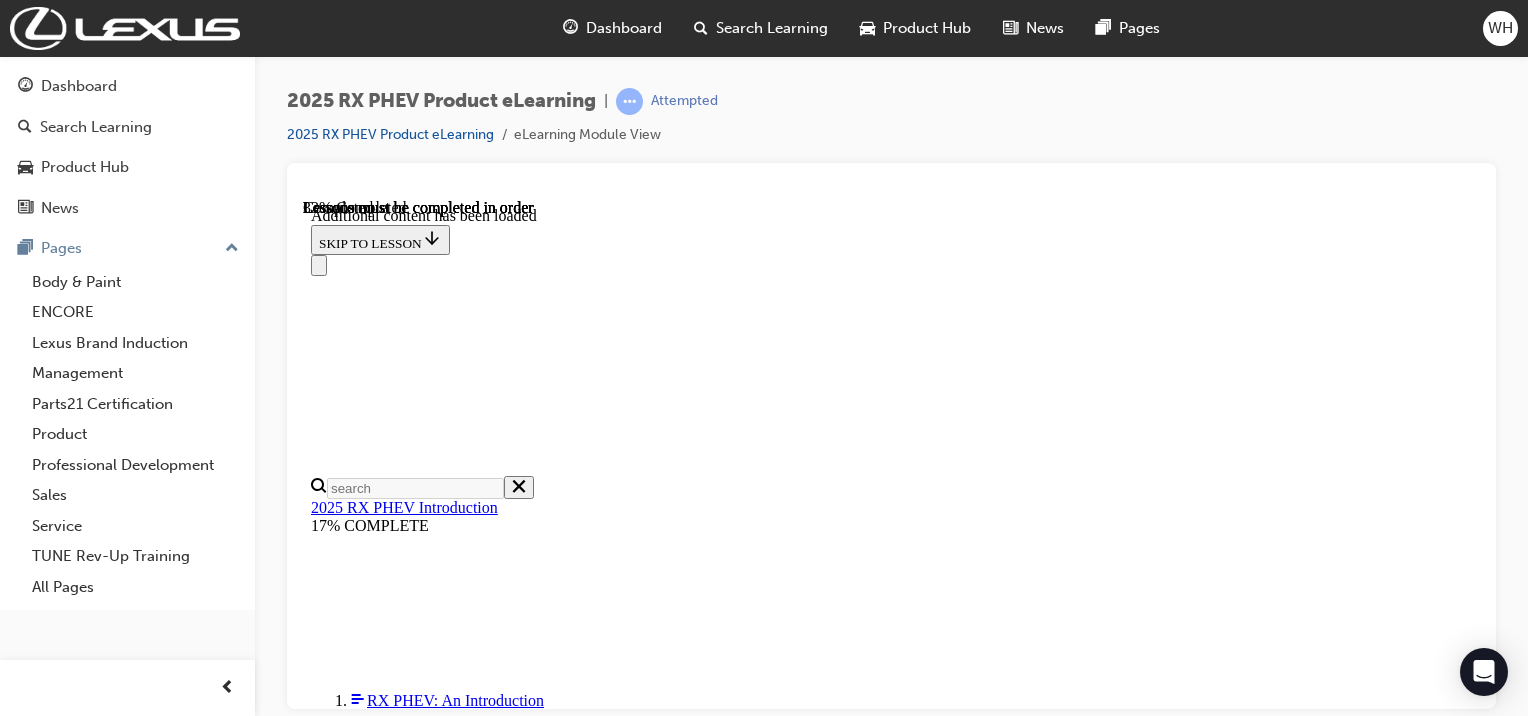 scroll, scrollTop: 478, scrollLeft: 0, axis: vertical 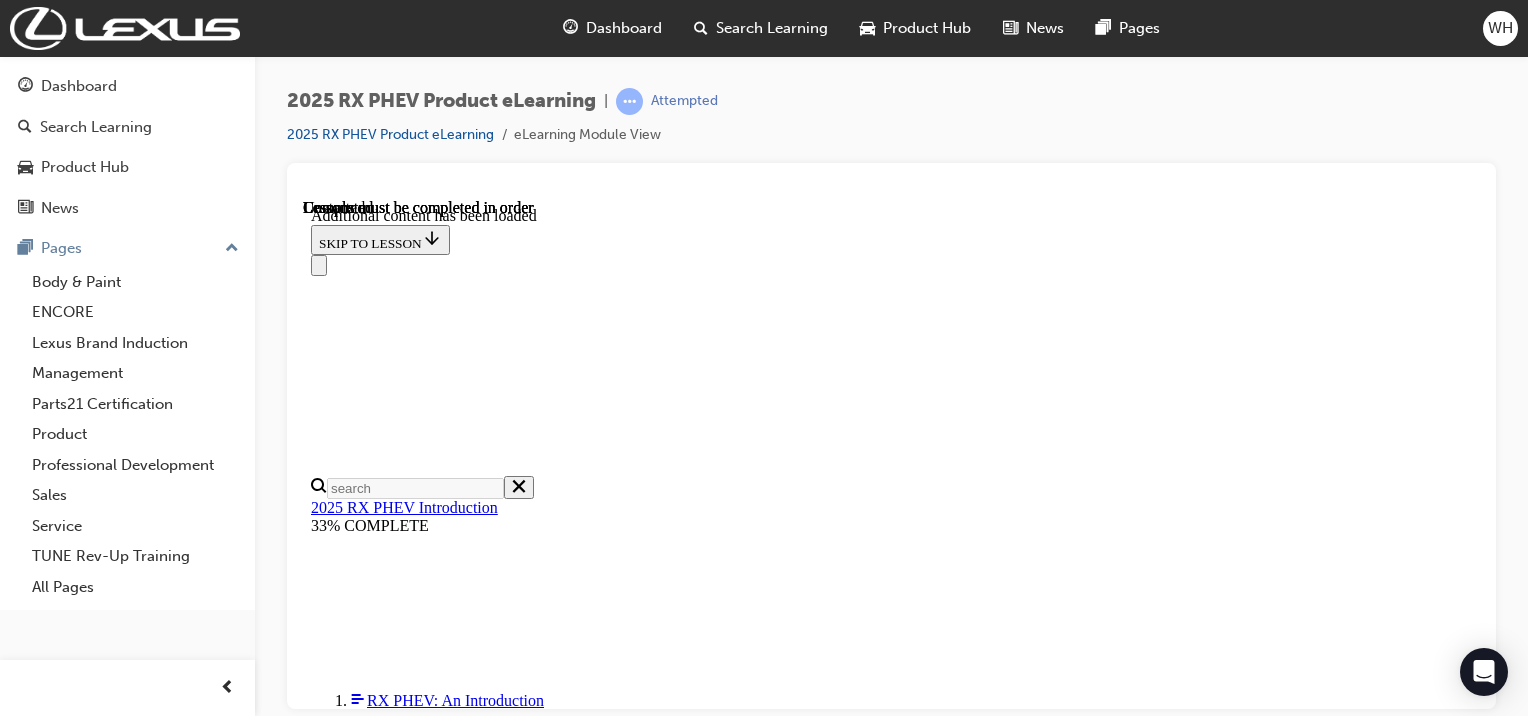 click on "3 of 6 — PHEV System & Driving Modes" at bounding box center (455, 13362) 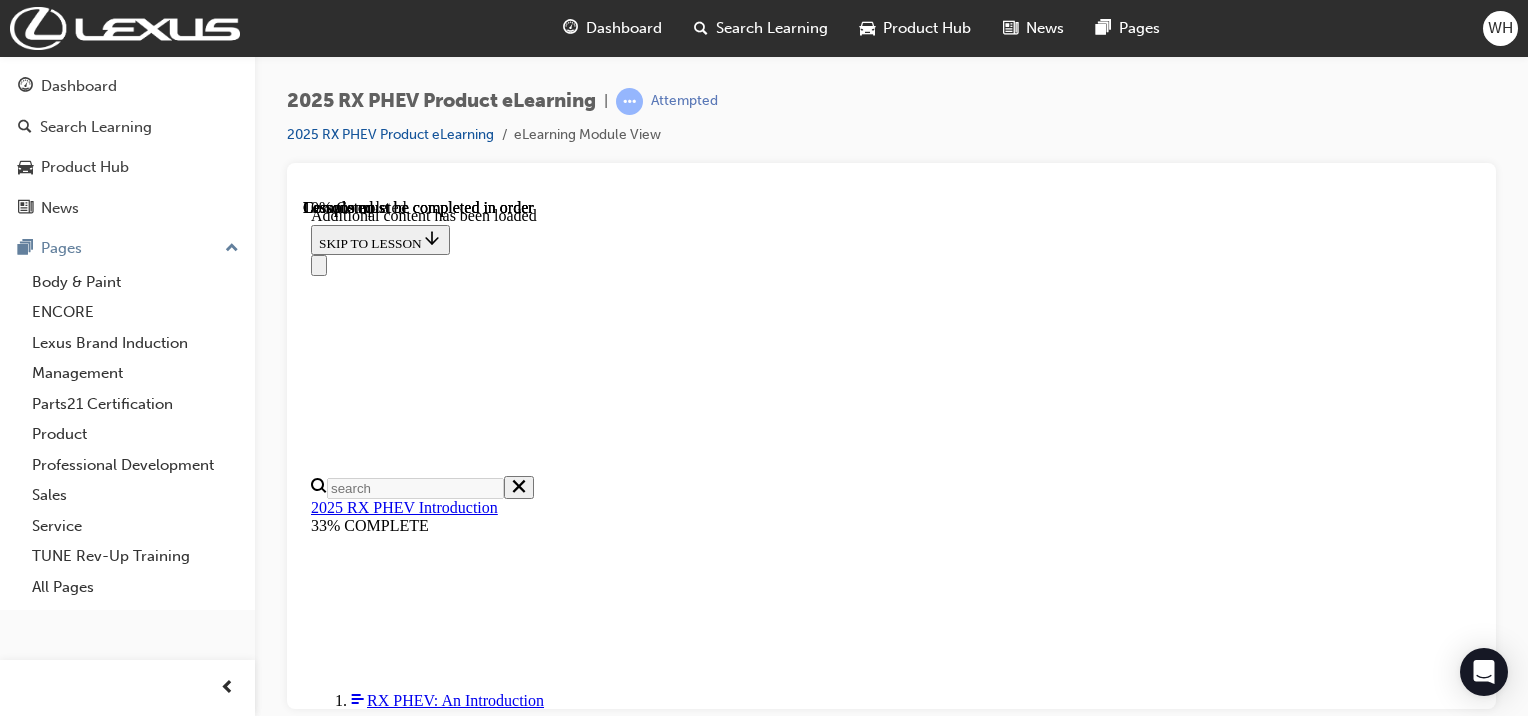scroll, scrollTop: 70, scrollLeft: 0, axis: vertical 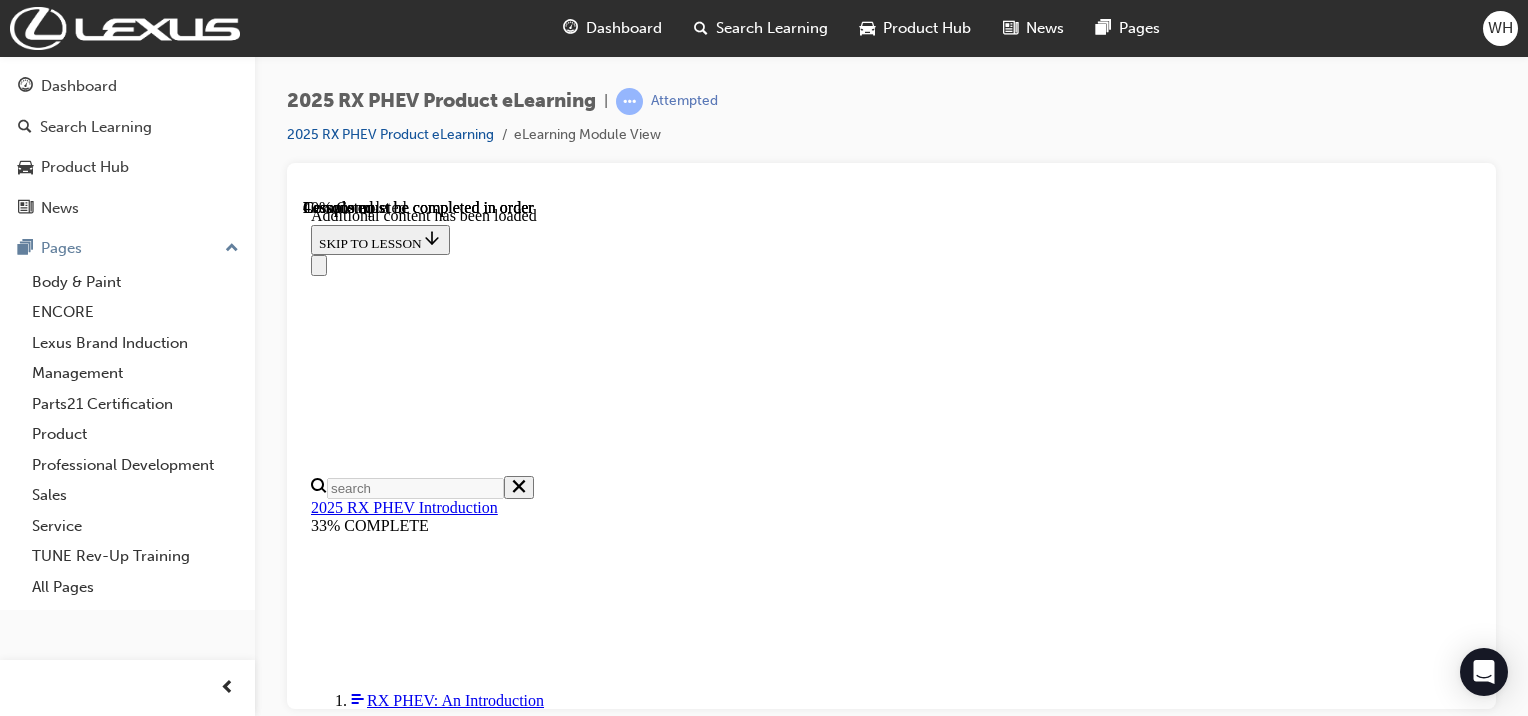 drag, startPoint x: 1469, startPoint y: 269, endPoint x: 1803, endPoint y: 710, distance: 553.2061 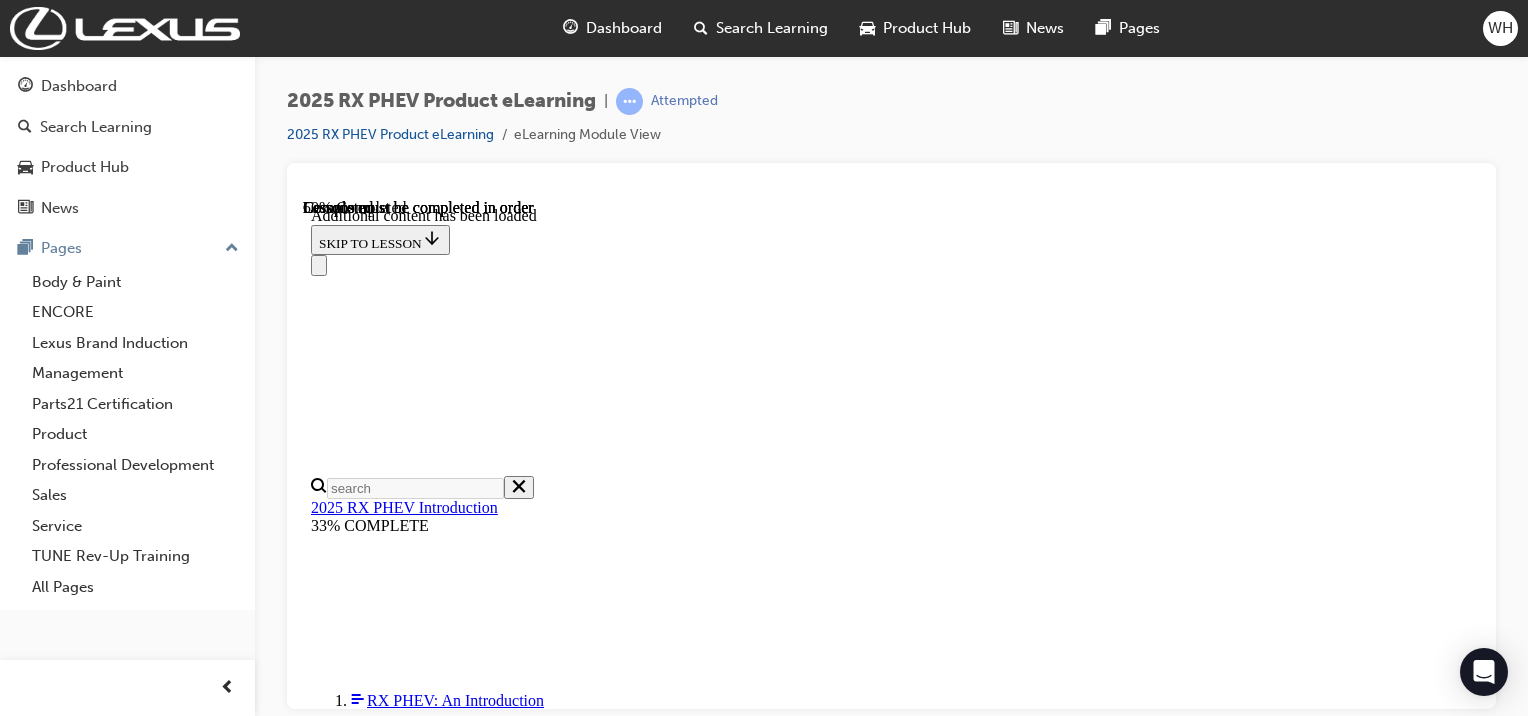 scroll, scrollTop: 1992, scrollLeft: 0, axis: vertical 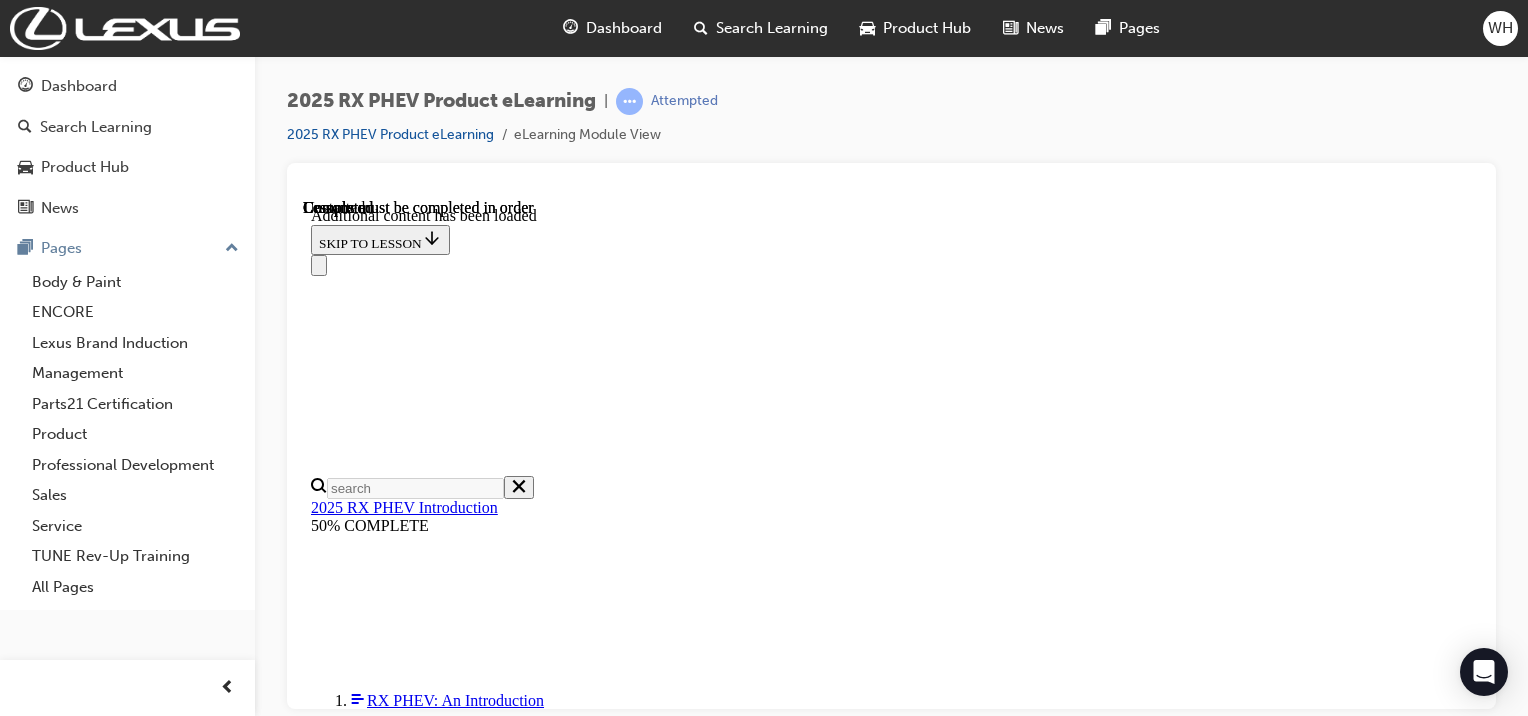 click on "4 of 6 — PHEV FAQs" at bounding box center [400, 13256] 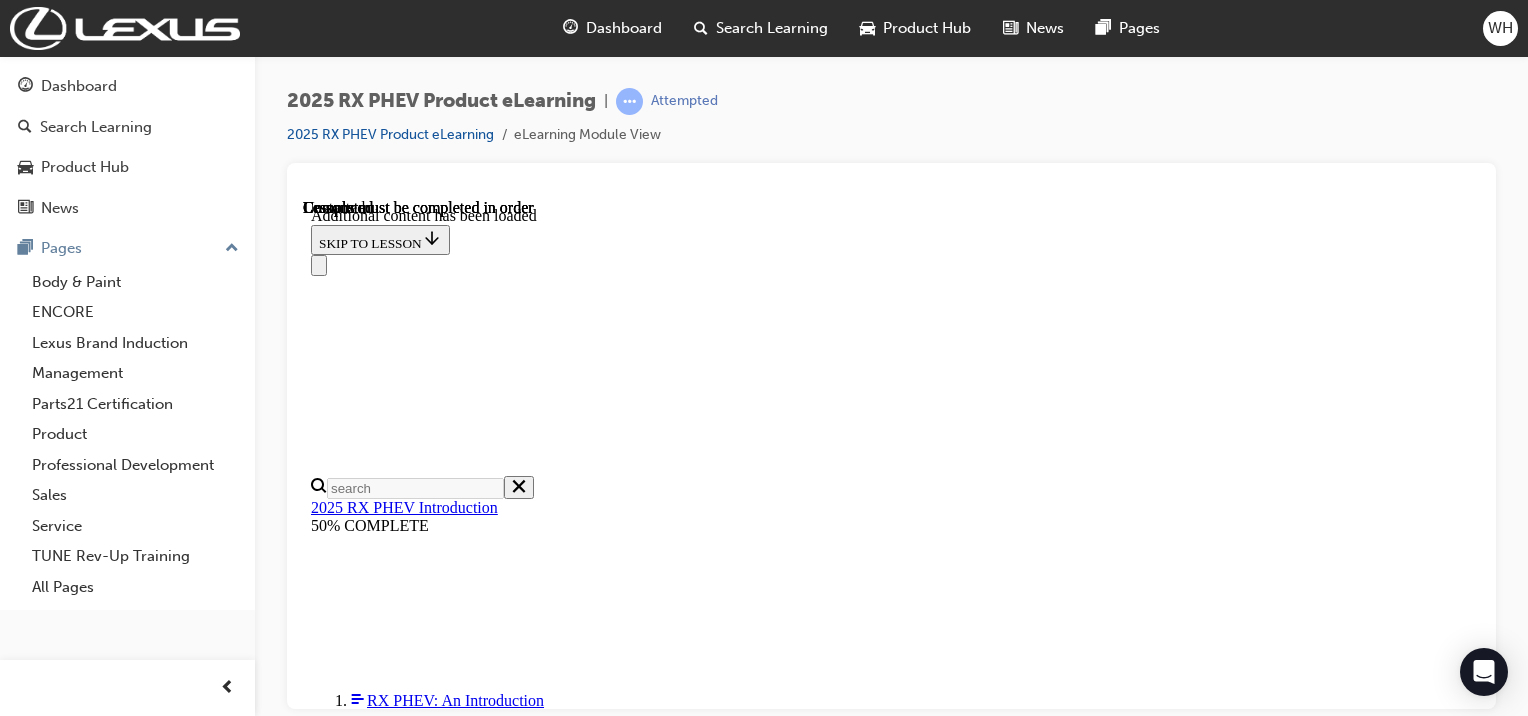 scroll, scrollTop: 0, scrollLeft: 0, axis: both 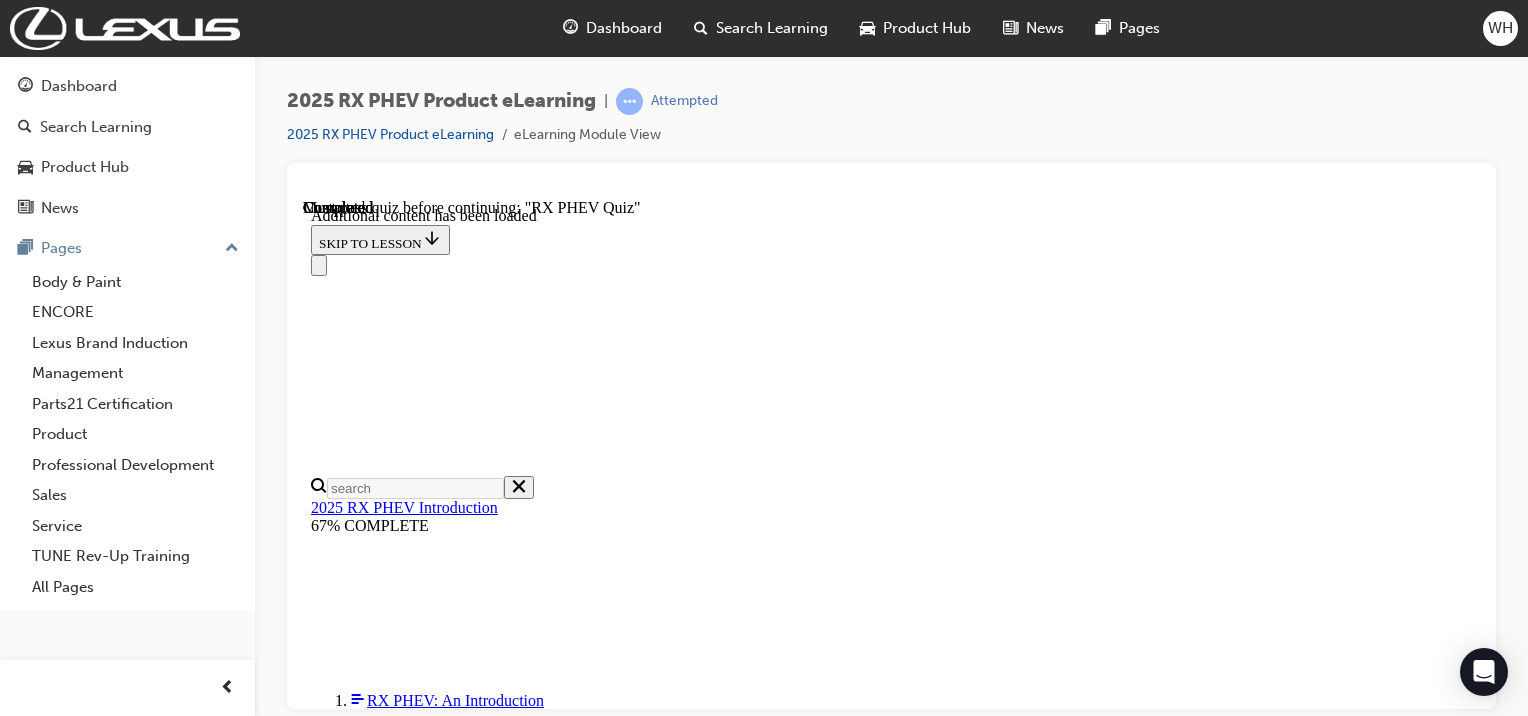 click on "What happens when I run out of Battery/EV driving range?" at bounding box center [491, 10507] 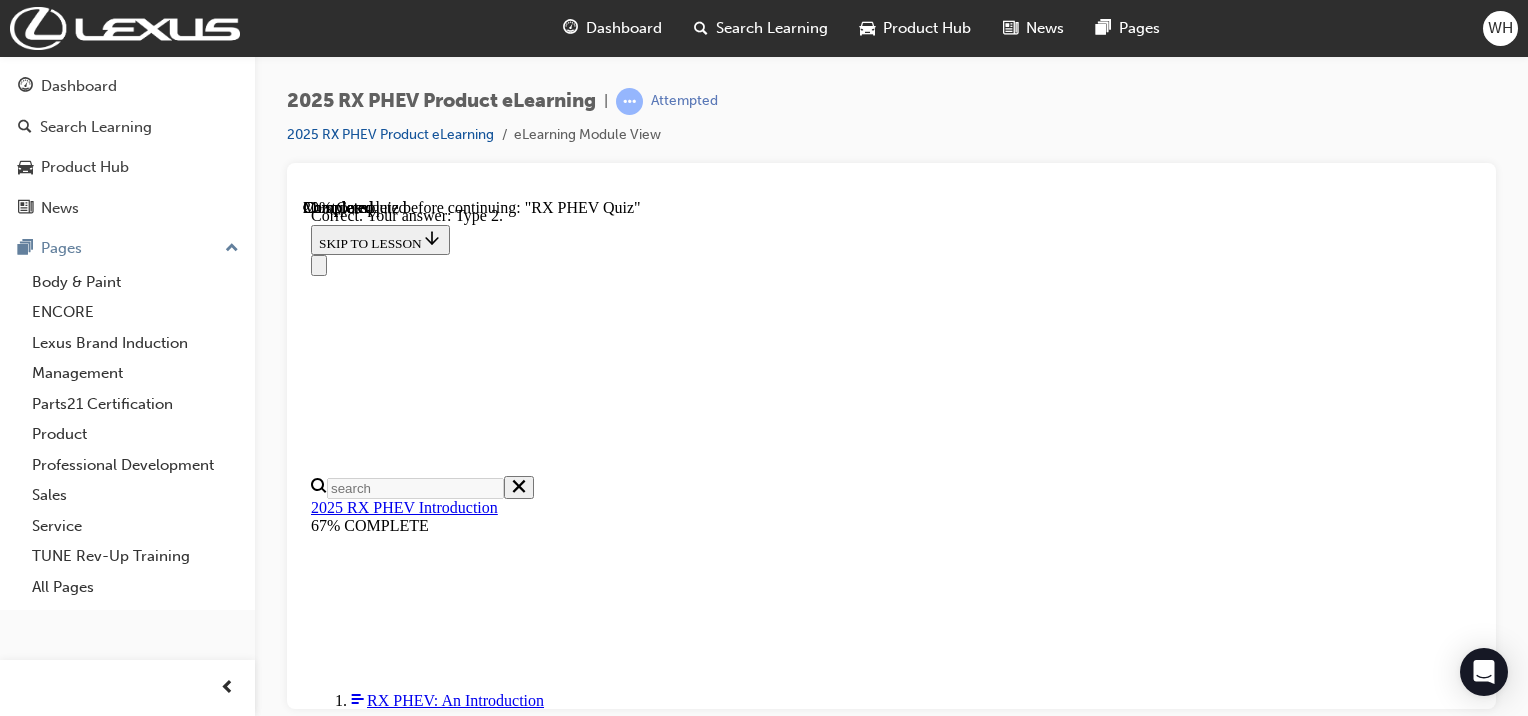 scroll, scrollTop: 563, scrollLeft: 0, axis: vertical 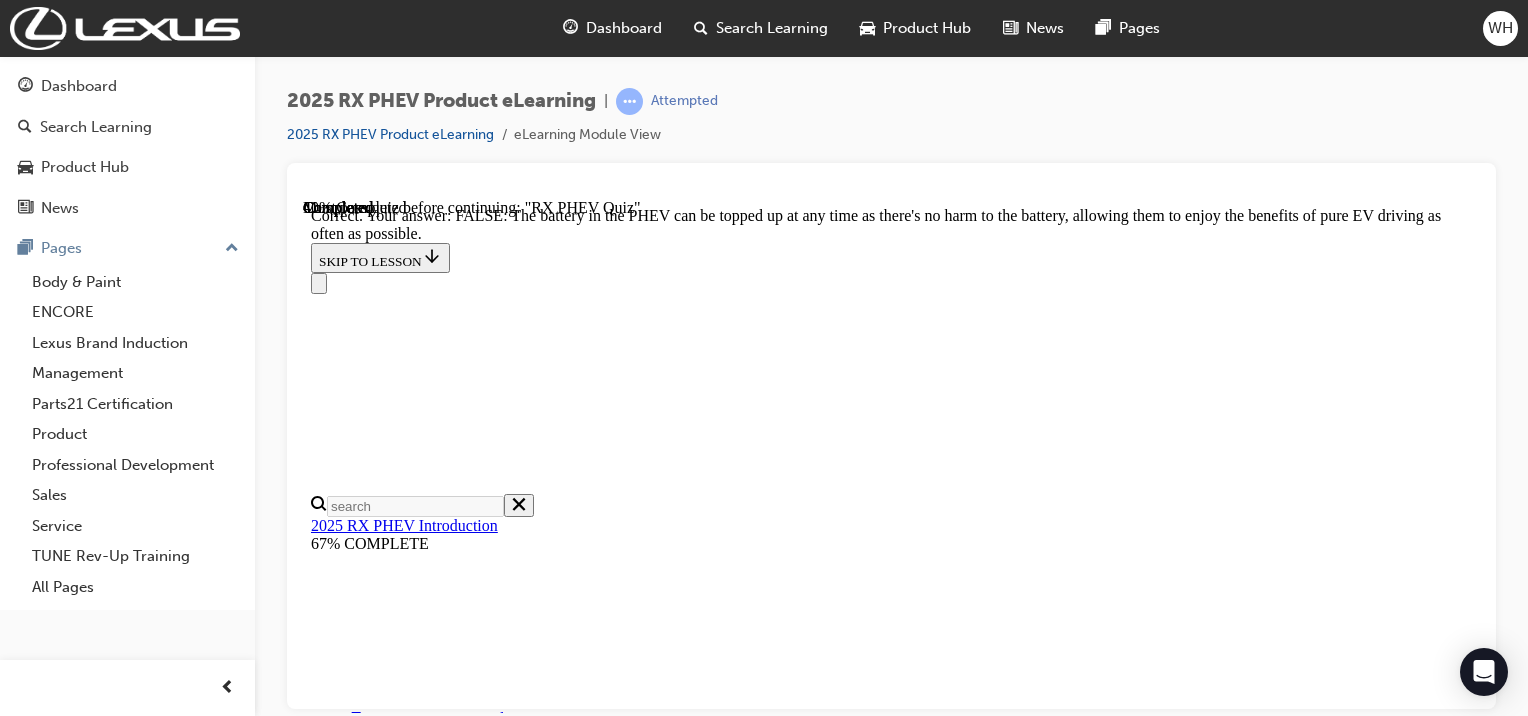 click on "NEXT" at bounding box center (891, 21876) 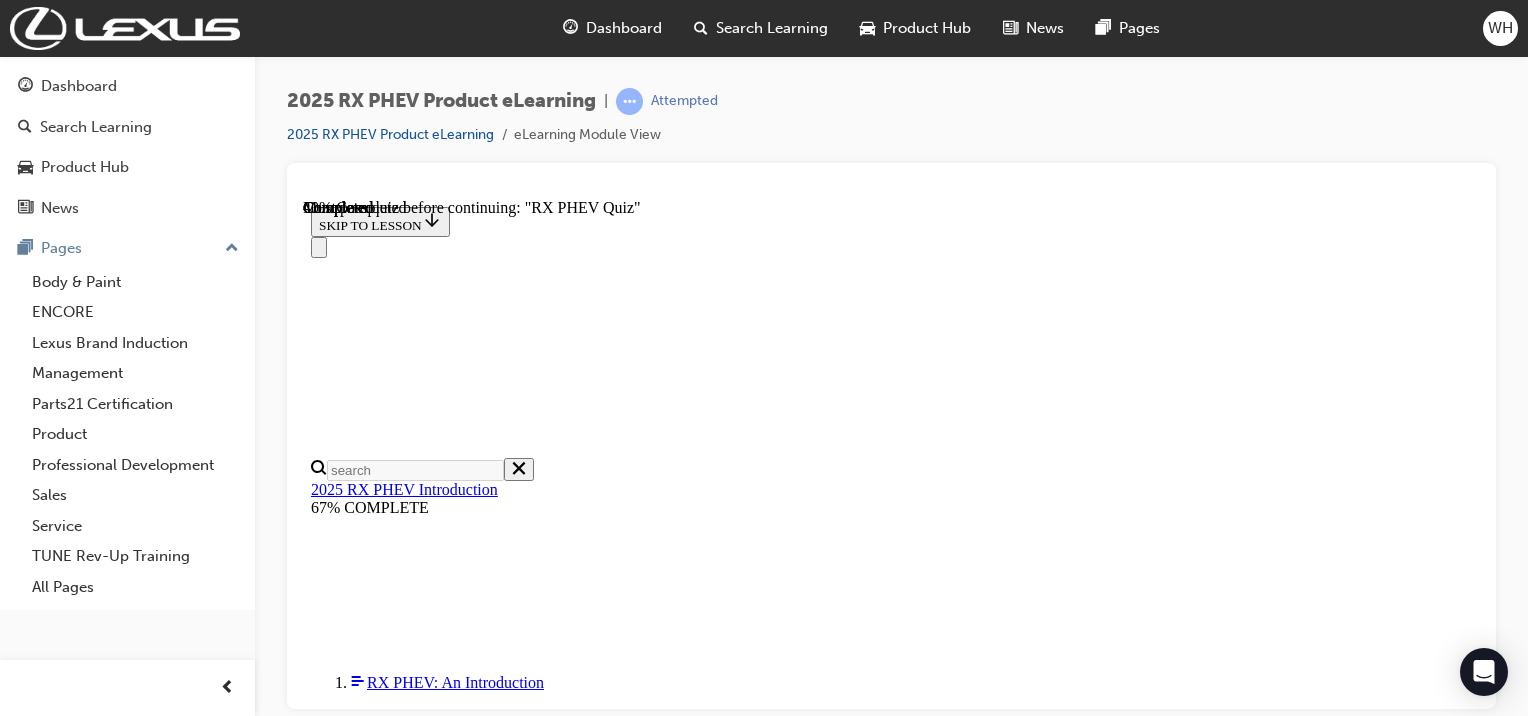 scroll, scrollTop: 327, scrollLeft: 0, axis: vertical 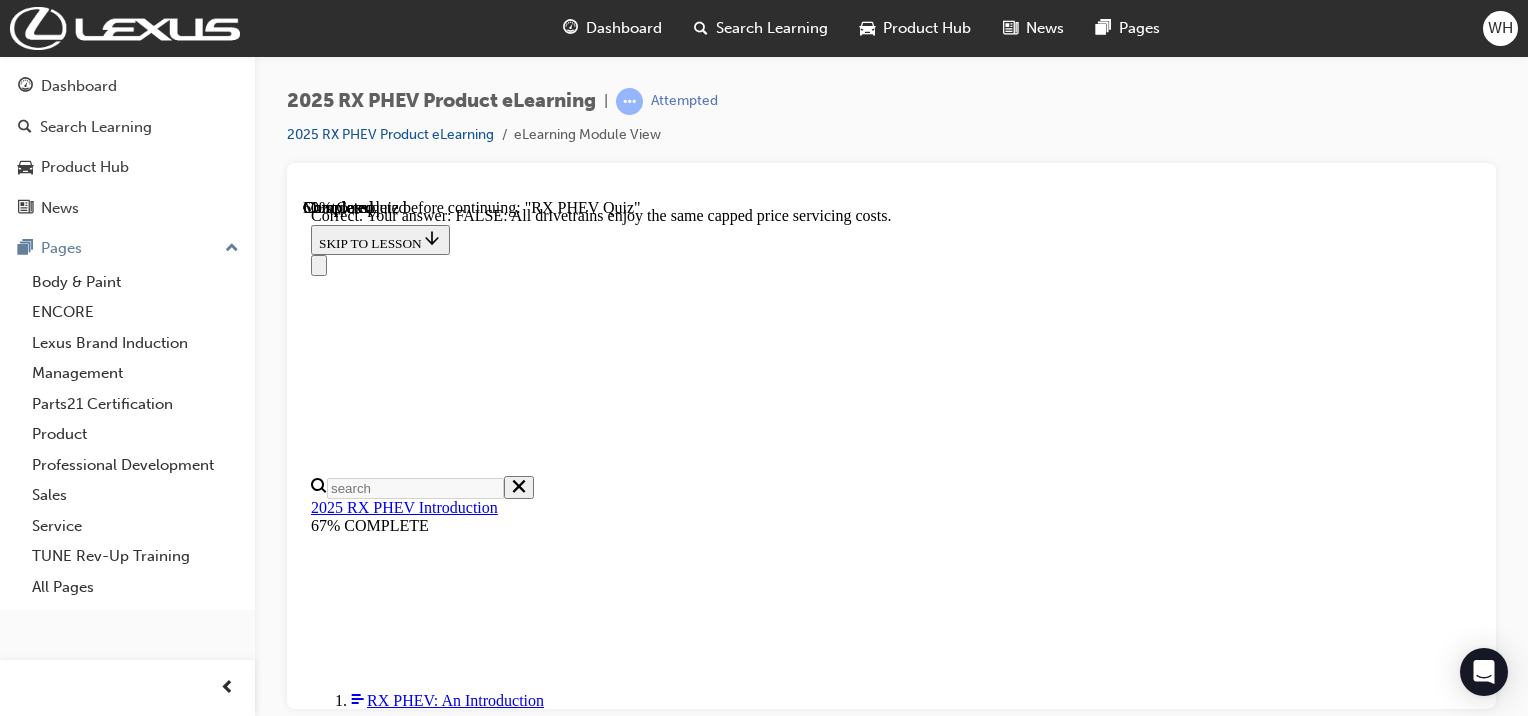click on "NEXT" at bounding box center (337, 17619) 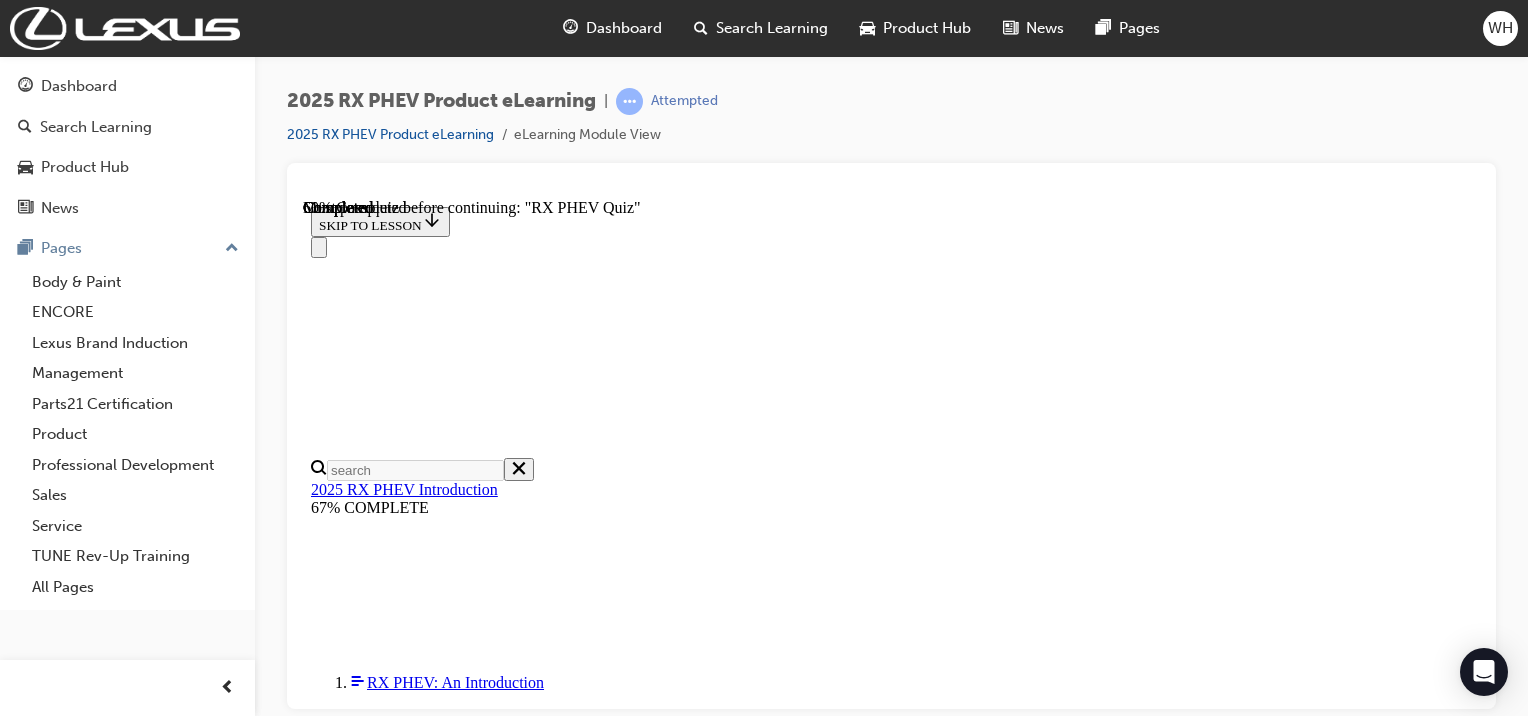 scroll, scrollTop: 324, scrollLeft: 0, axis: vertical 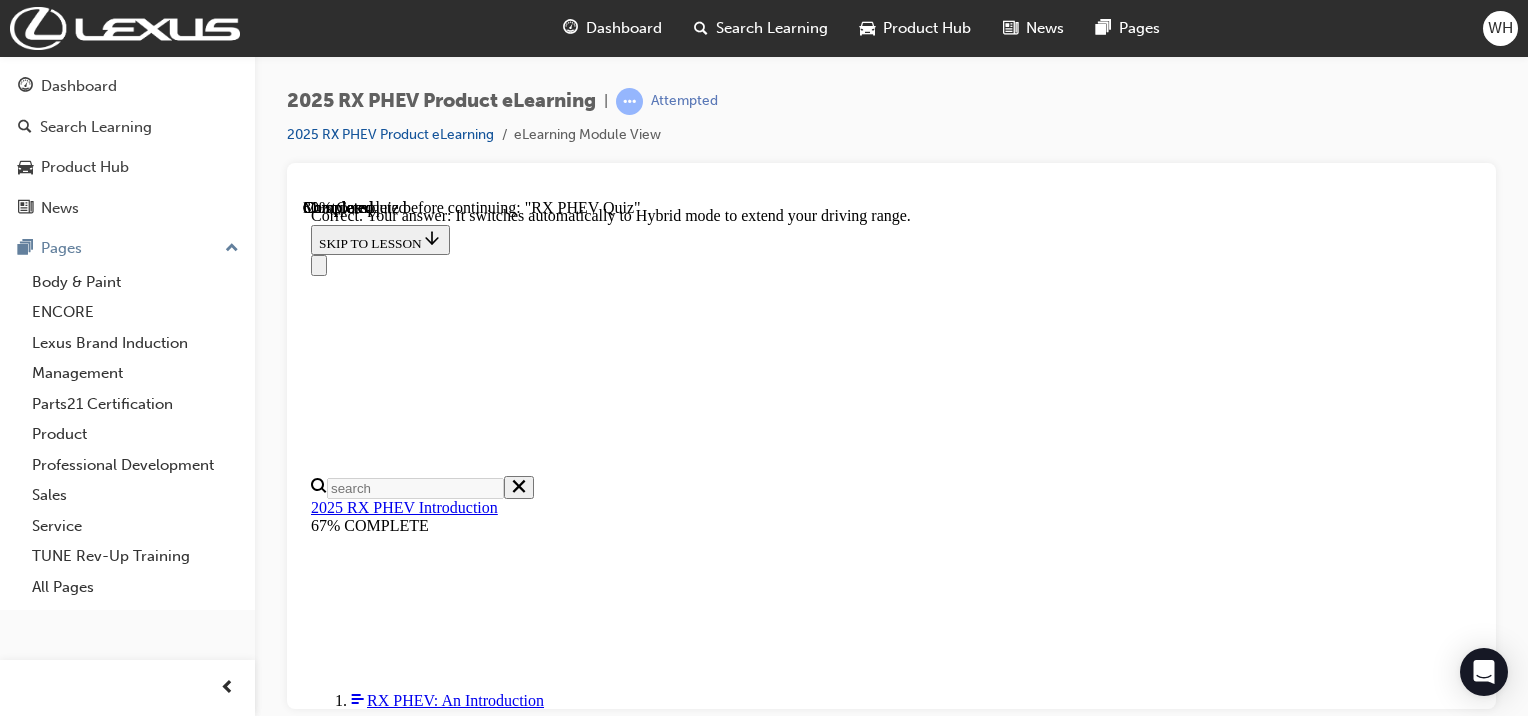 click on "NEXT" at bounding box center [337, 19738] 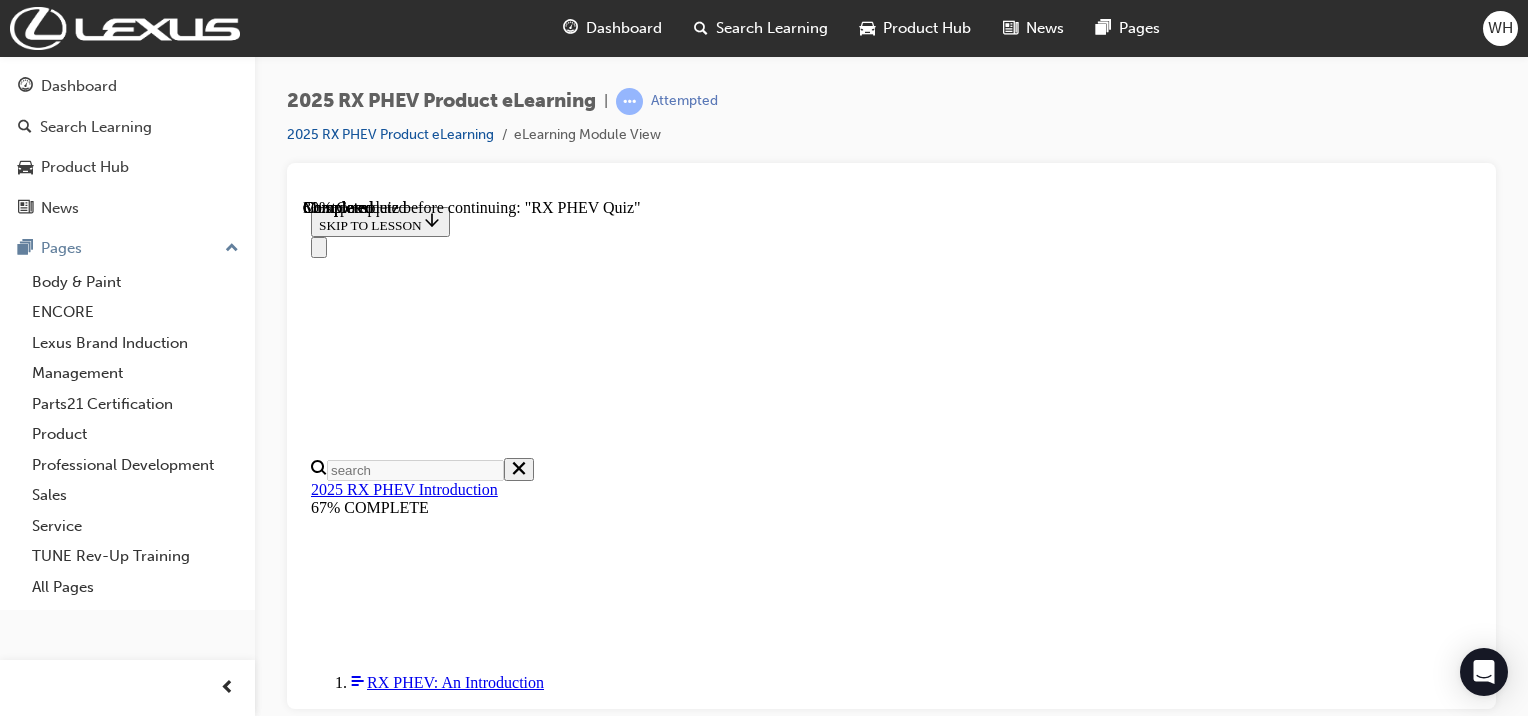 scroll, scrollTop: 346, scrollLeft: 0, axis: vertical 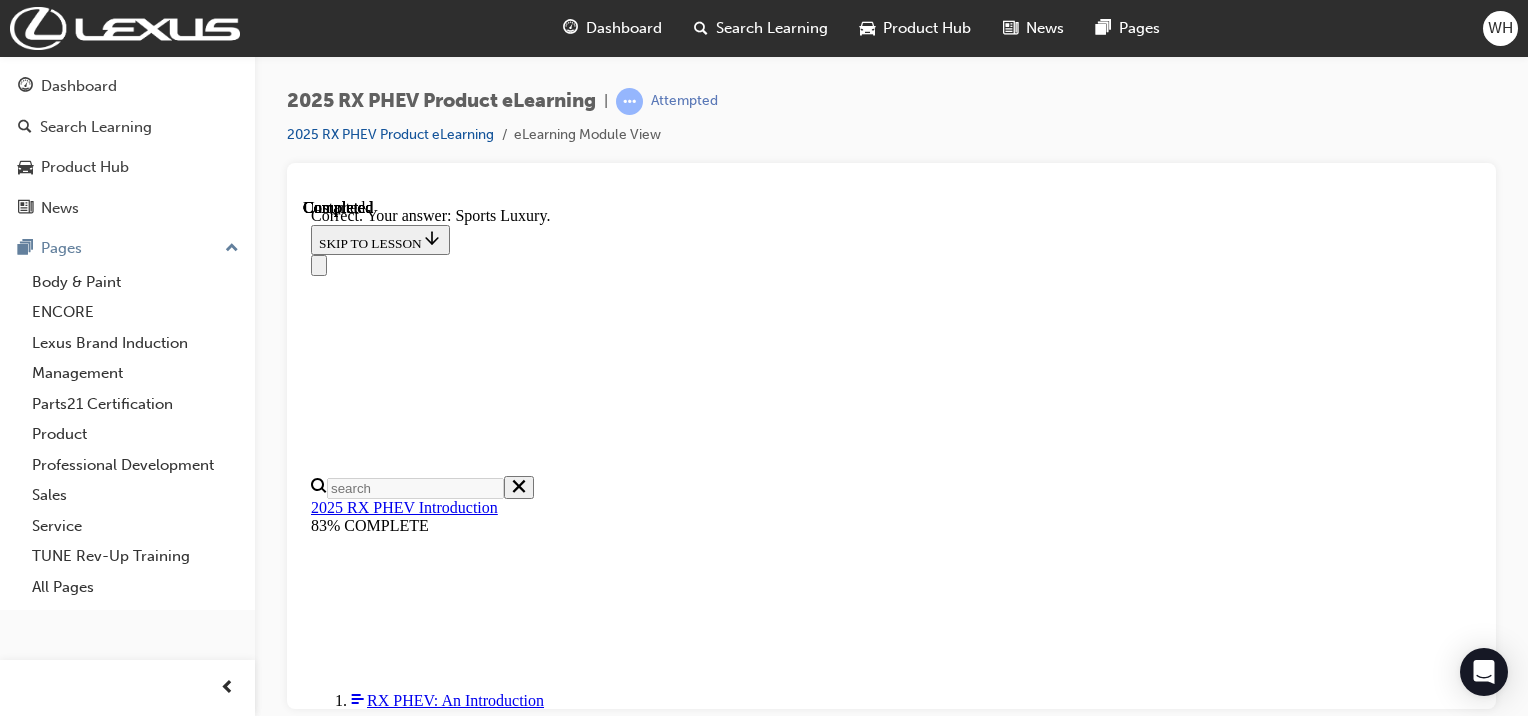 click on "NEXT" at bounding box center [337, 23941] 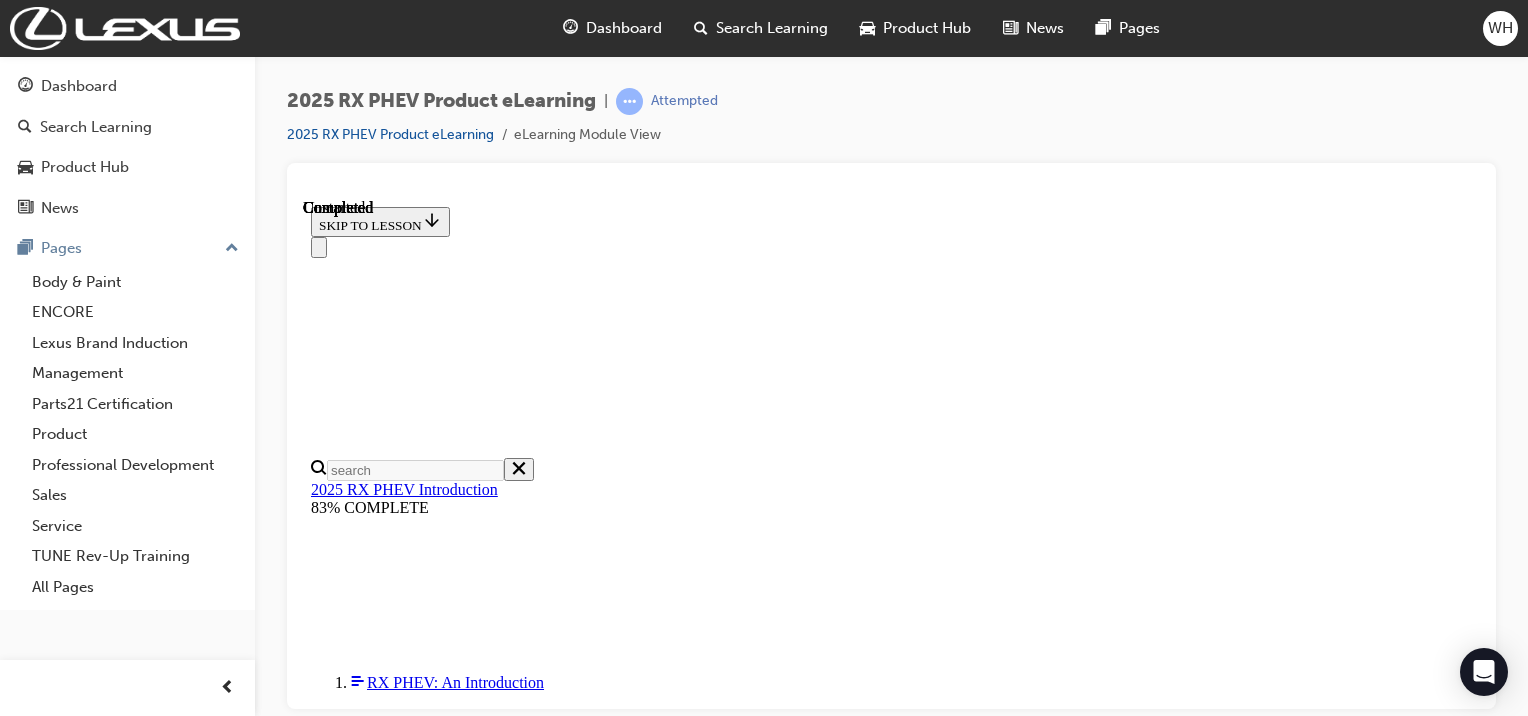 scroll, scrollTop: 585, scrollLeft: 0, axis: vertical 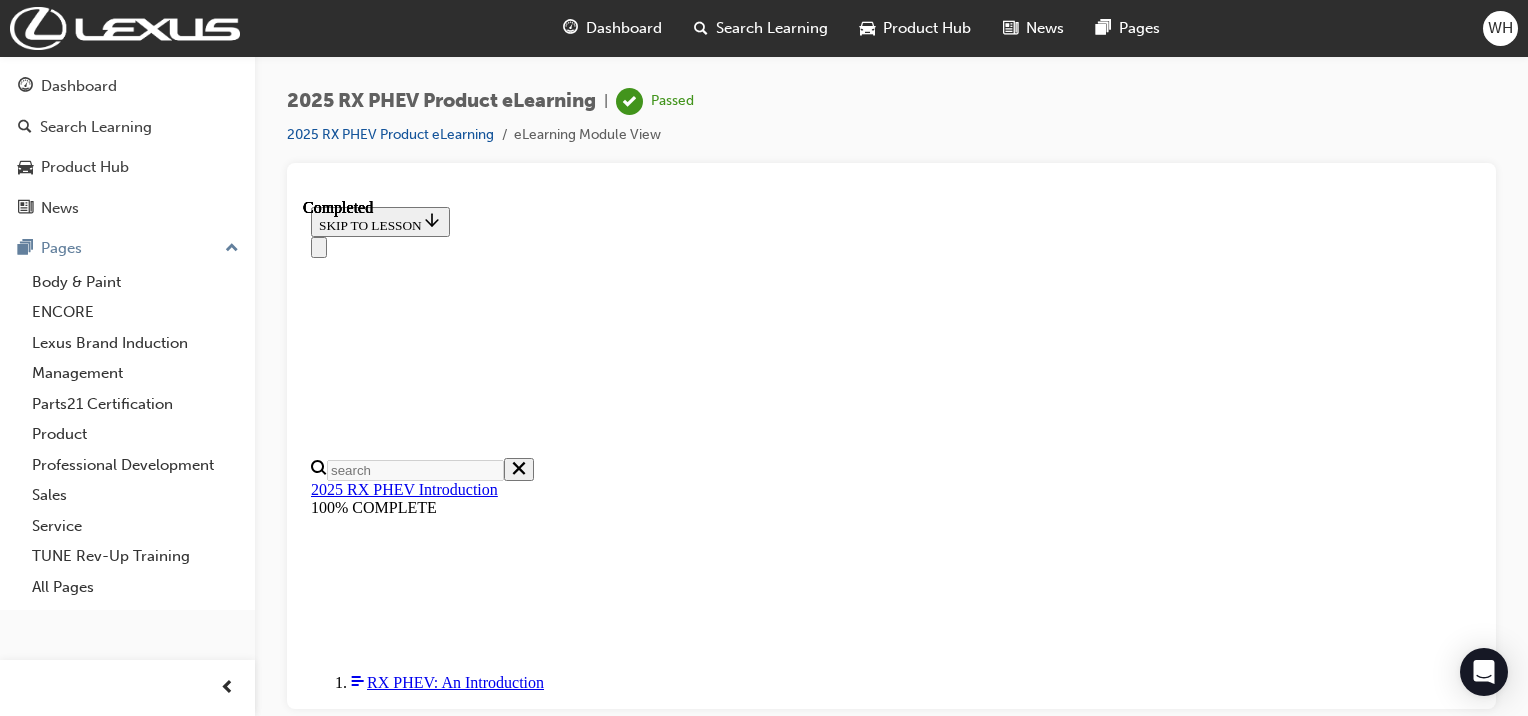 drag, startPoint x: 1473, startPoint y: 338, endPoint x: 1794, endPoint y: 842, distance: 597.5425 